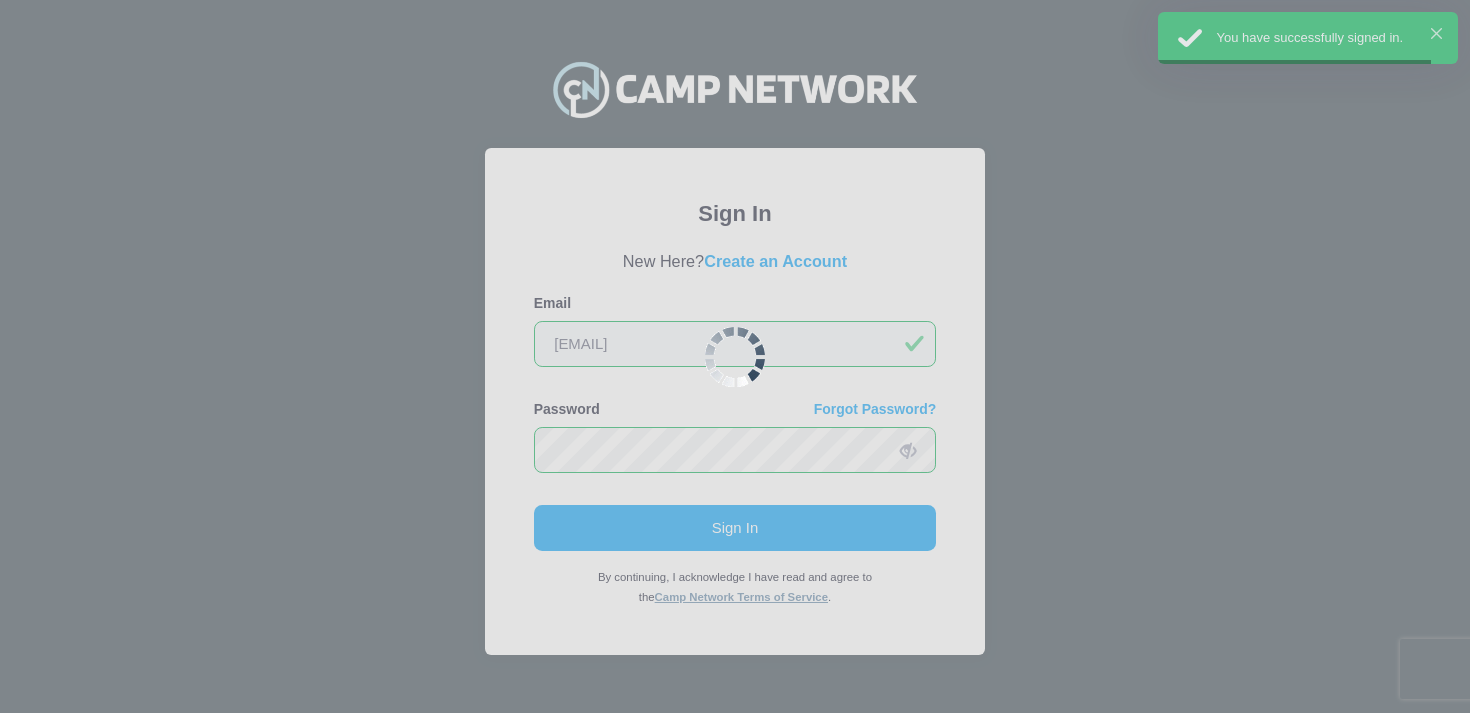 scroll, scrollTop: 0, scrollLeft: 0, axis: both 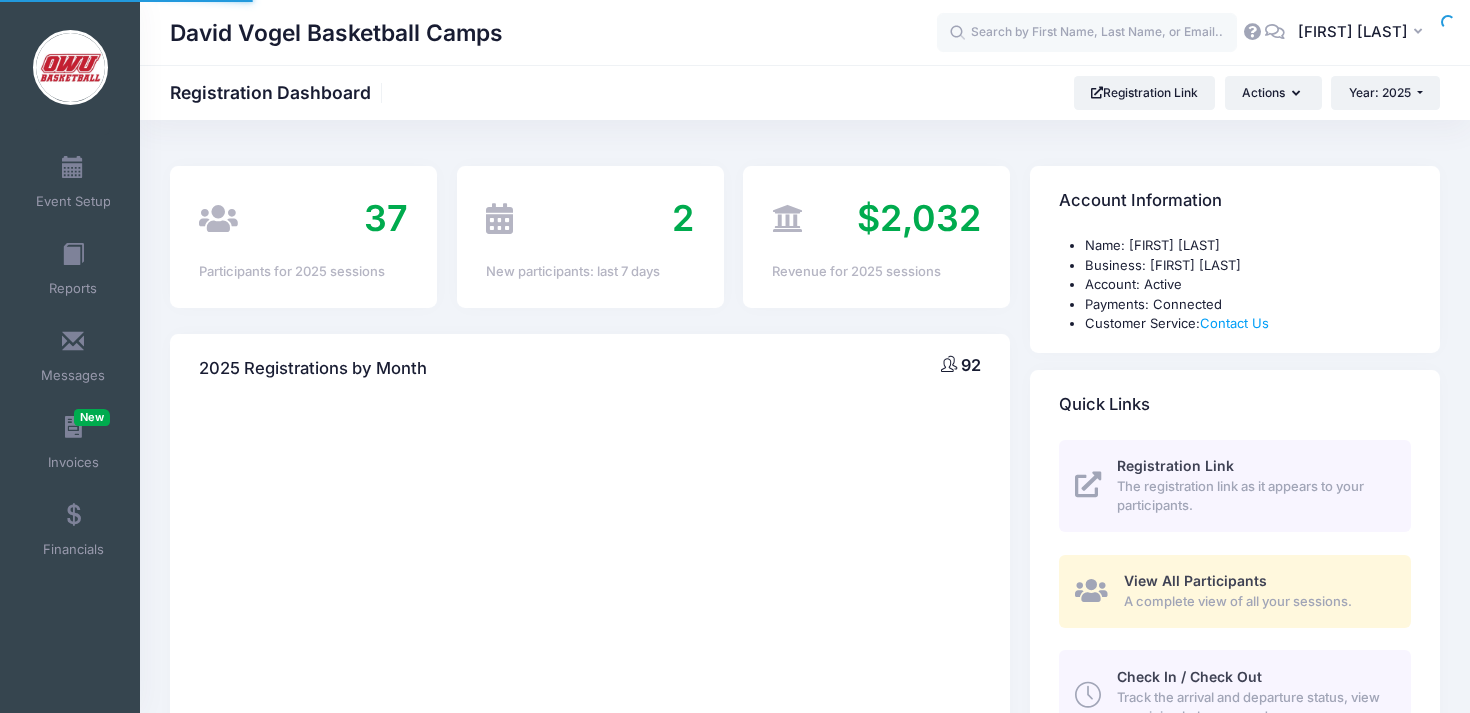 select 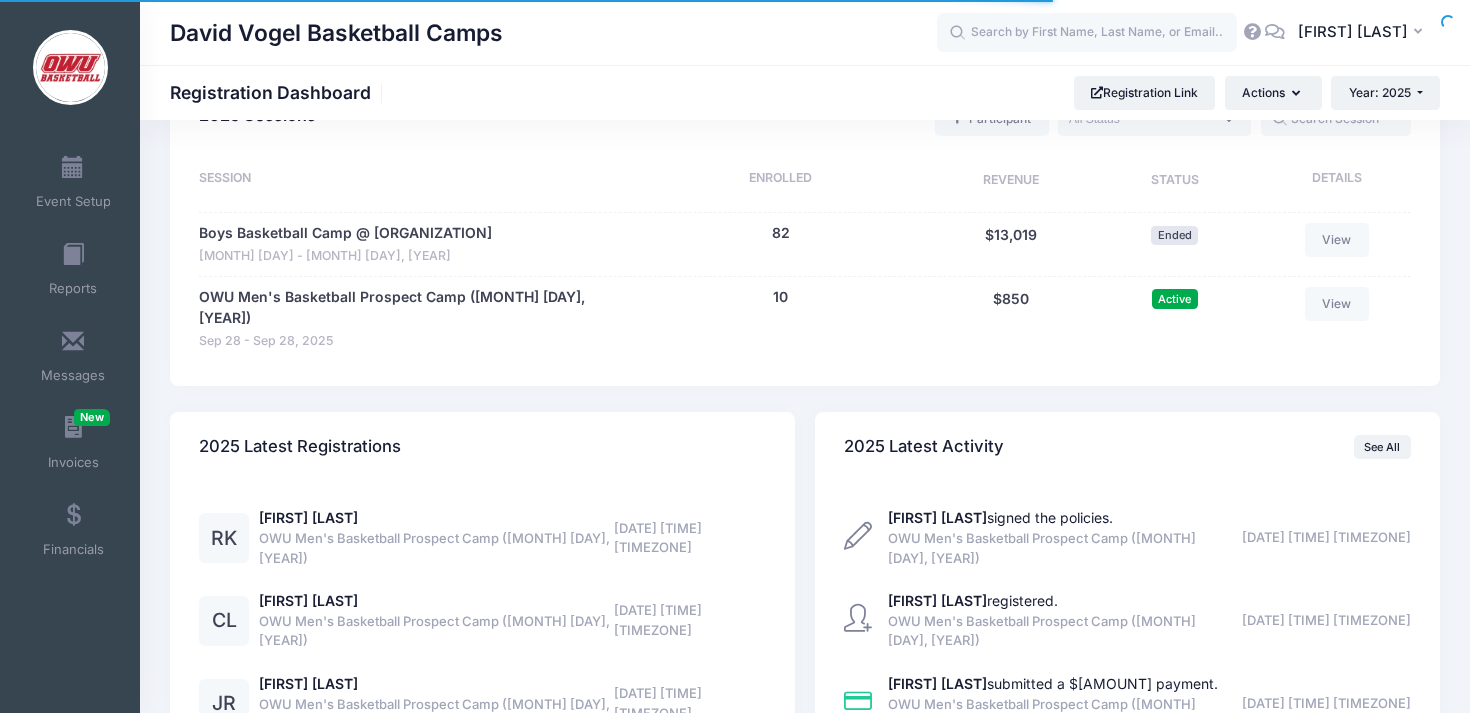 scroll, scrollTop: 840, scrollLeft: 0, axis: vertical 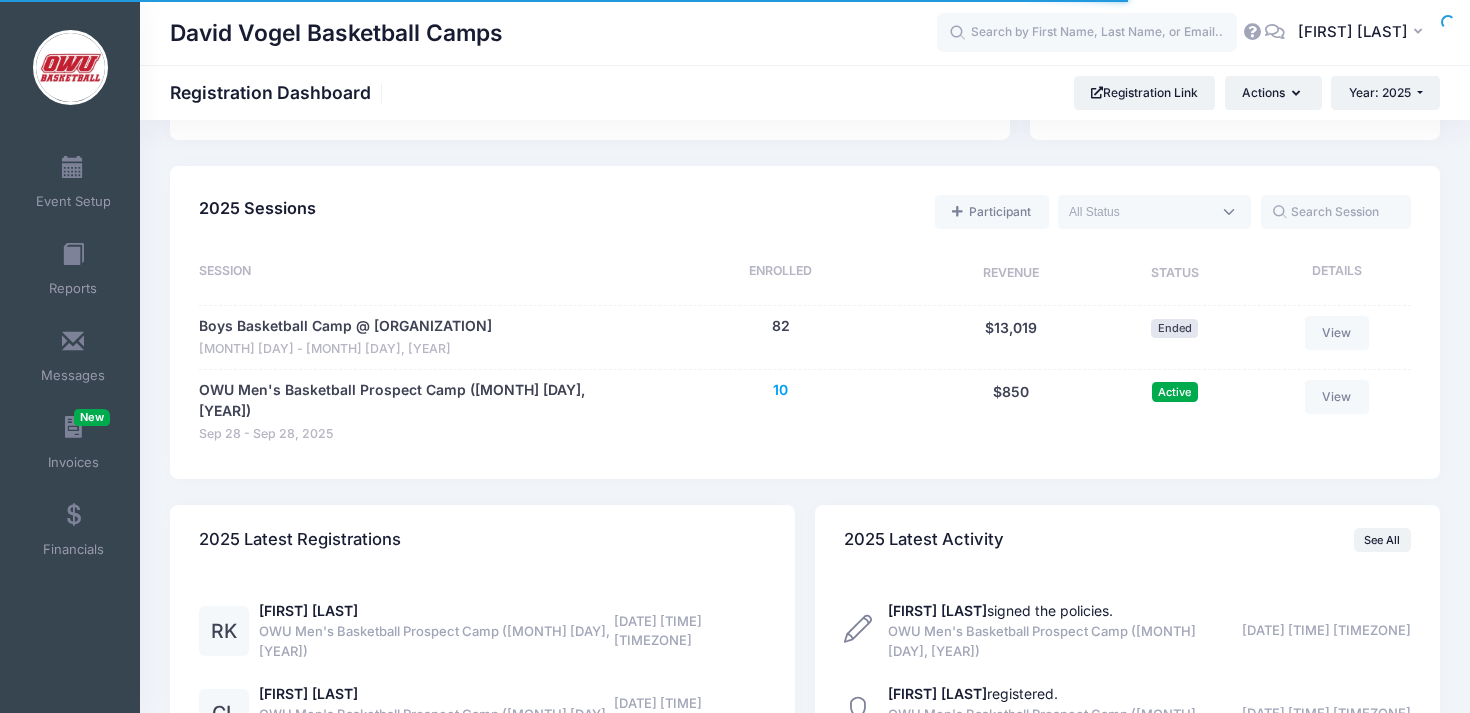 click on "10" at bounding box center [780, 390] 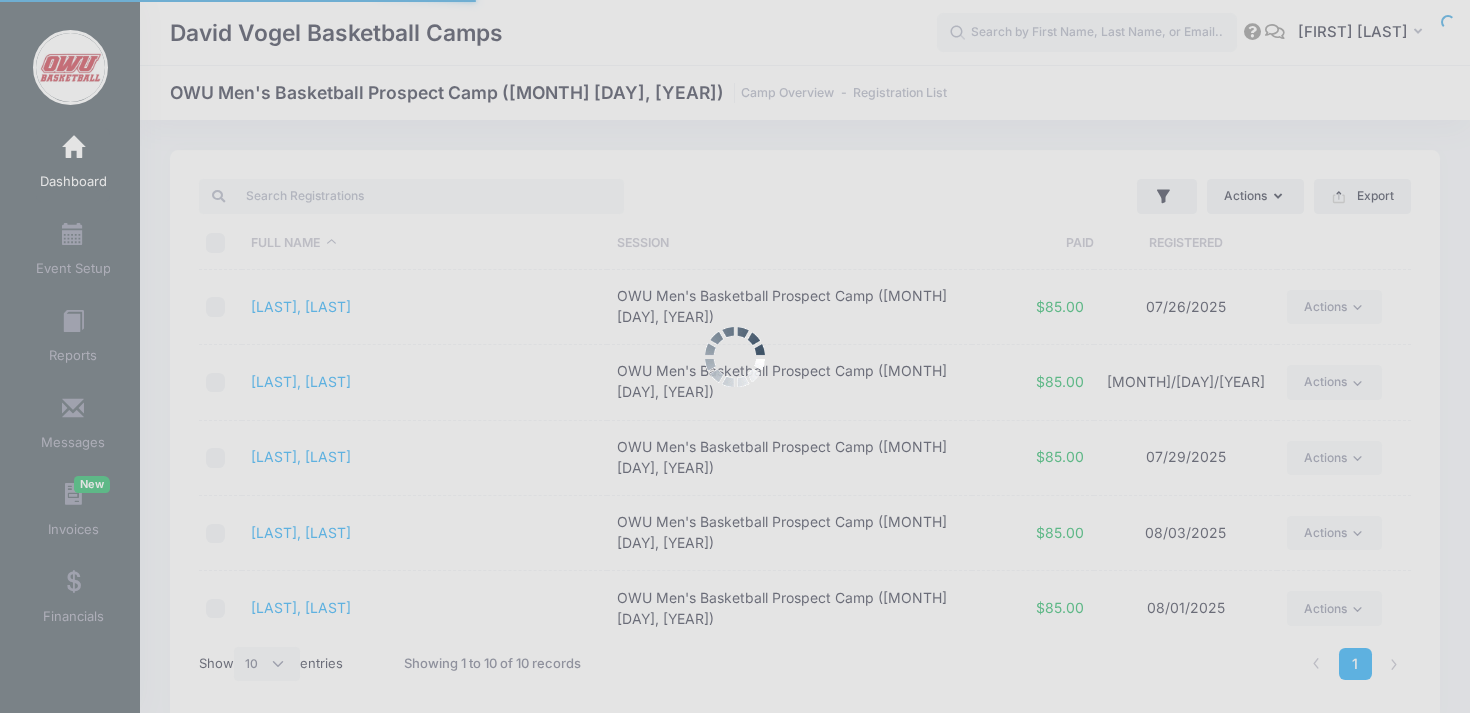 select on "10" 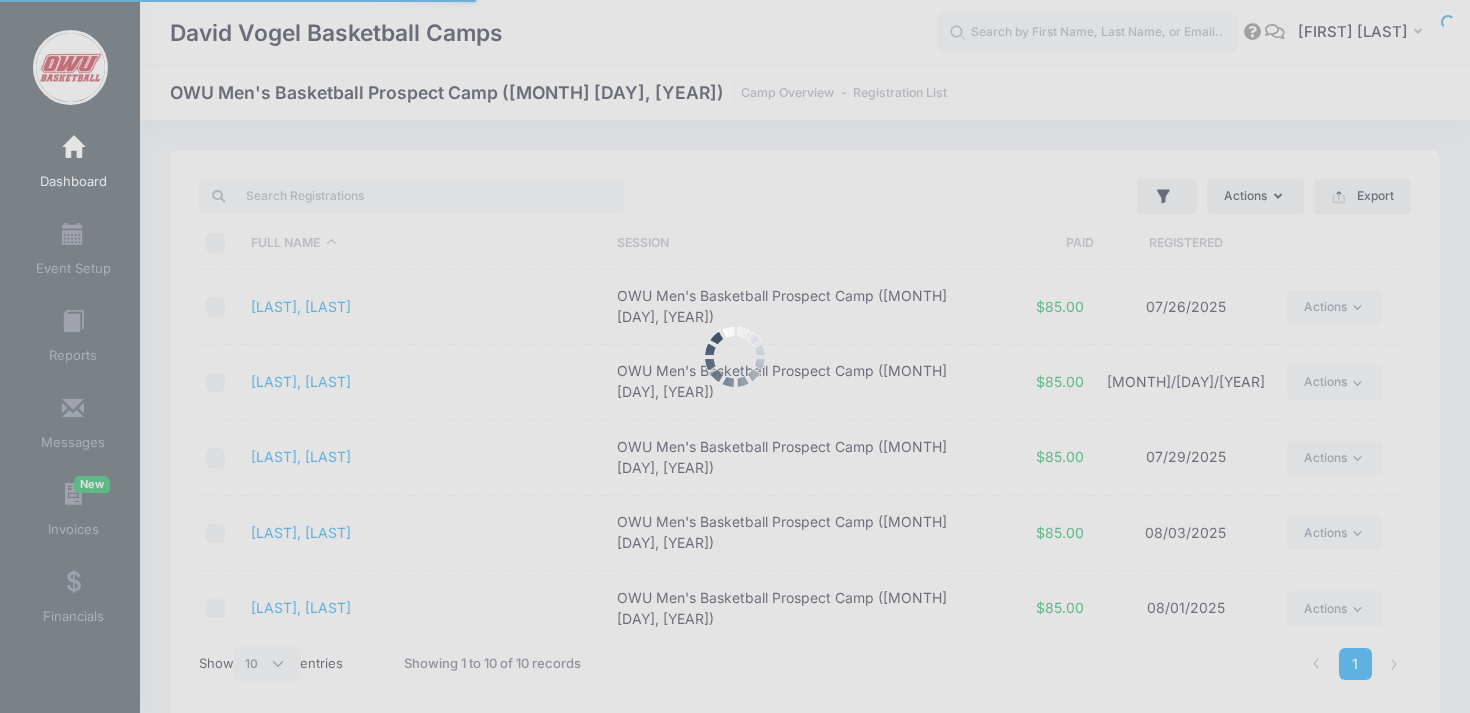 scroll, scrollTop: 0, scrollLeft: 0, axis: both 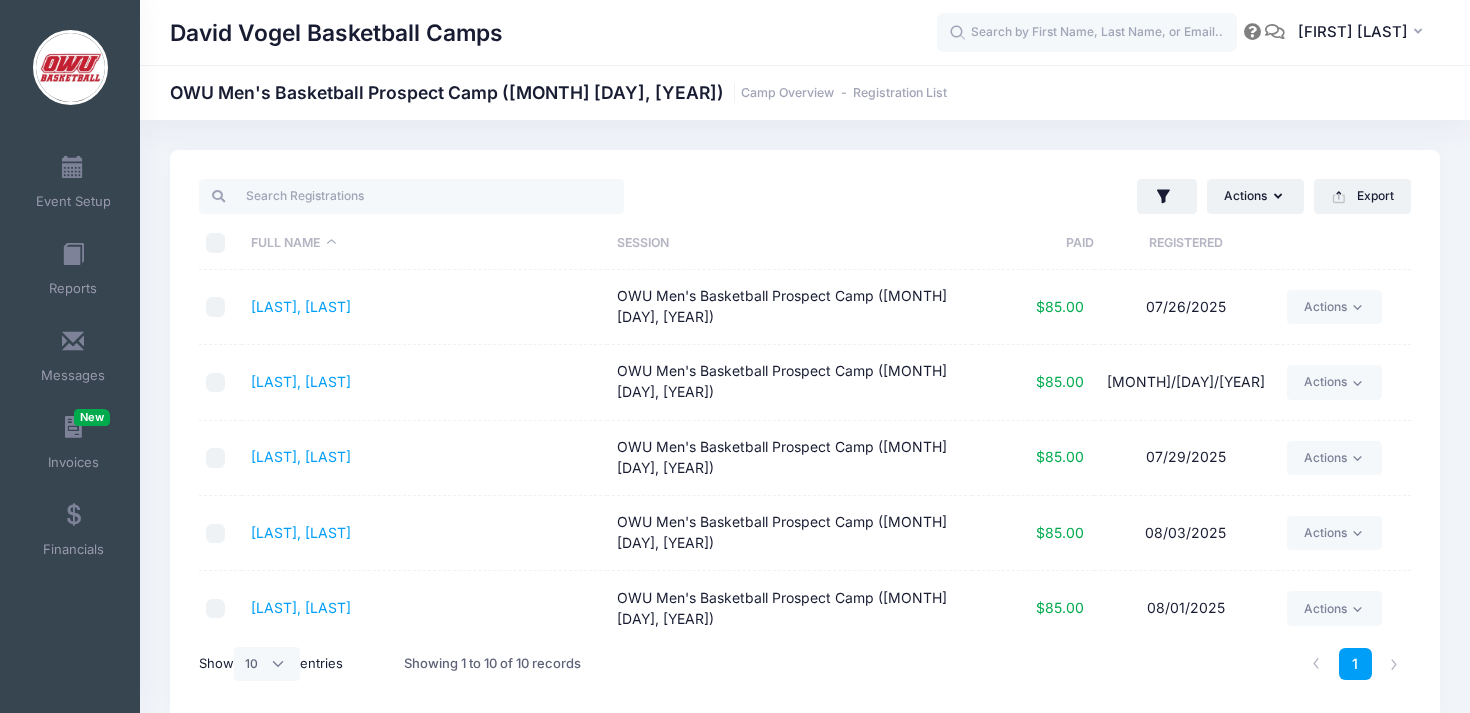 click on "Full Name" at bounding box center [424, 243] 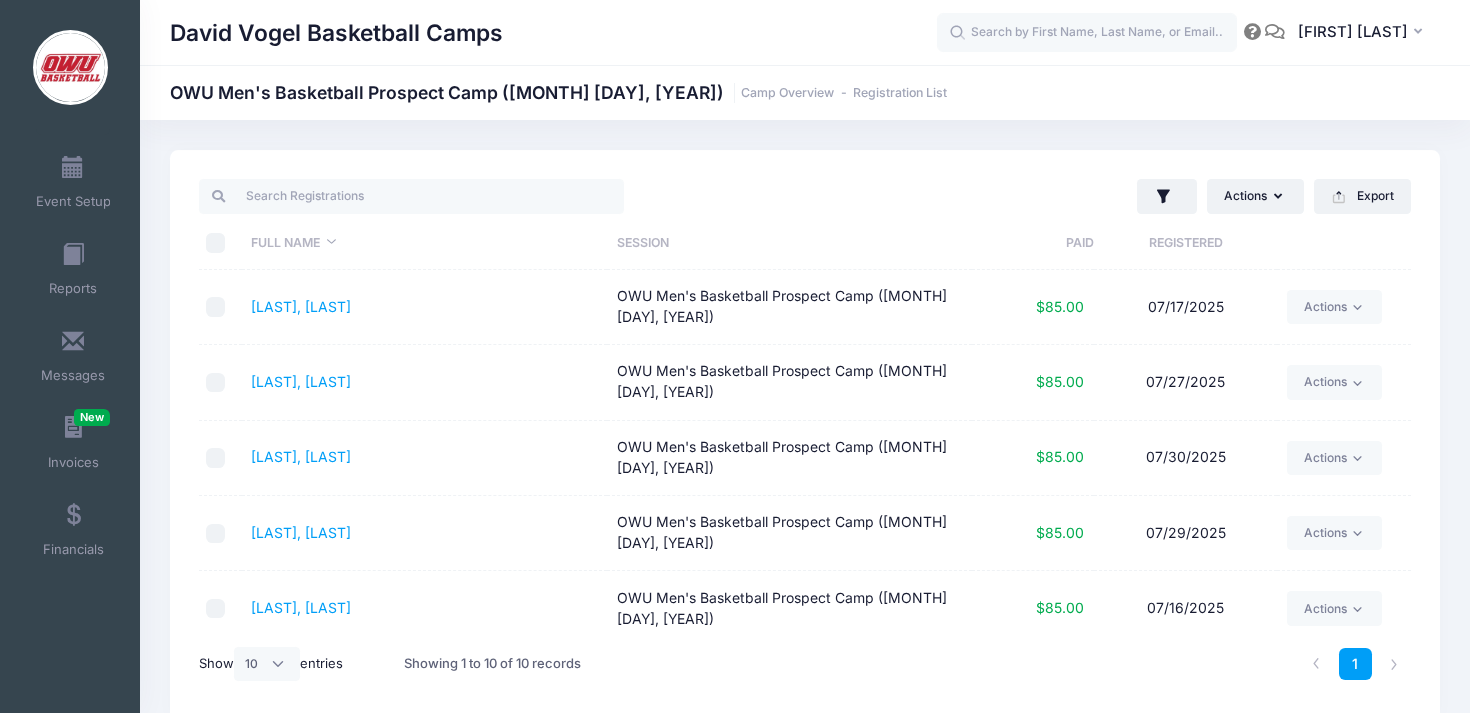 click on "Full Name" at bounding box center [424, 243] 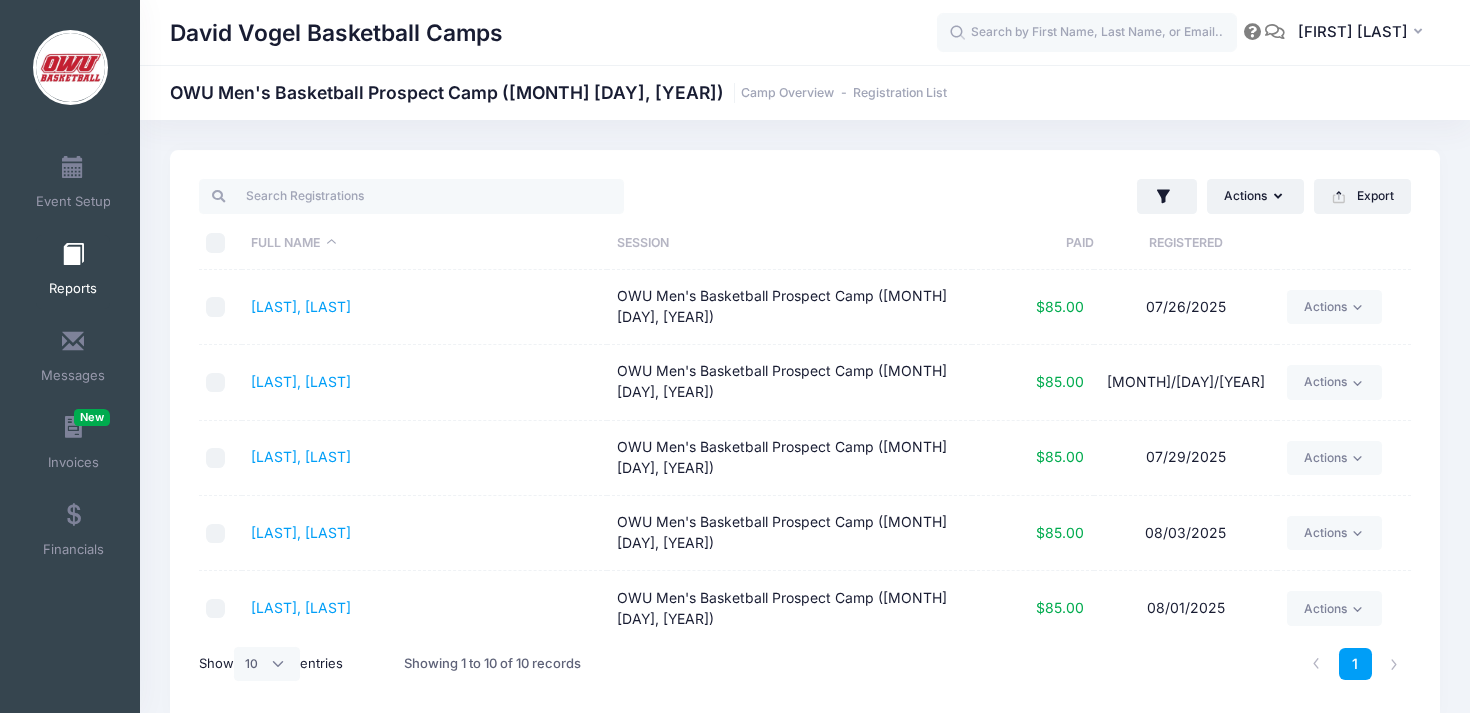 click on "Reports" at bounding box center [73, 272] 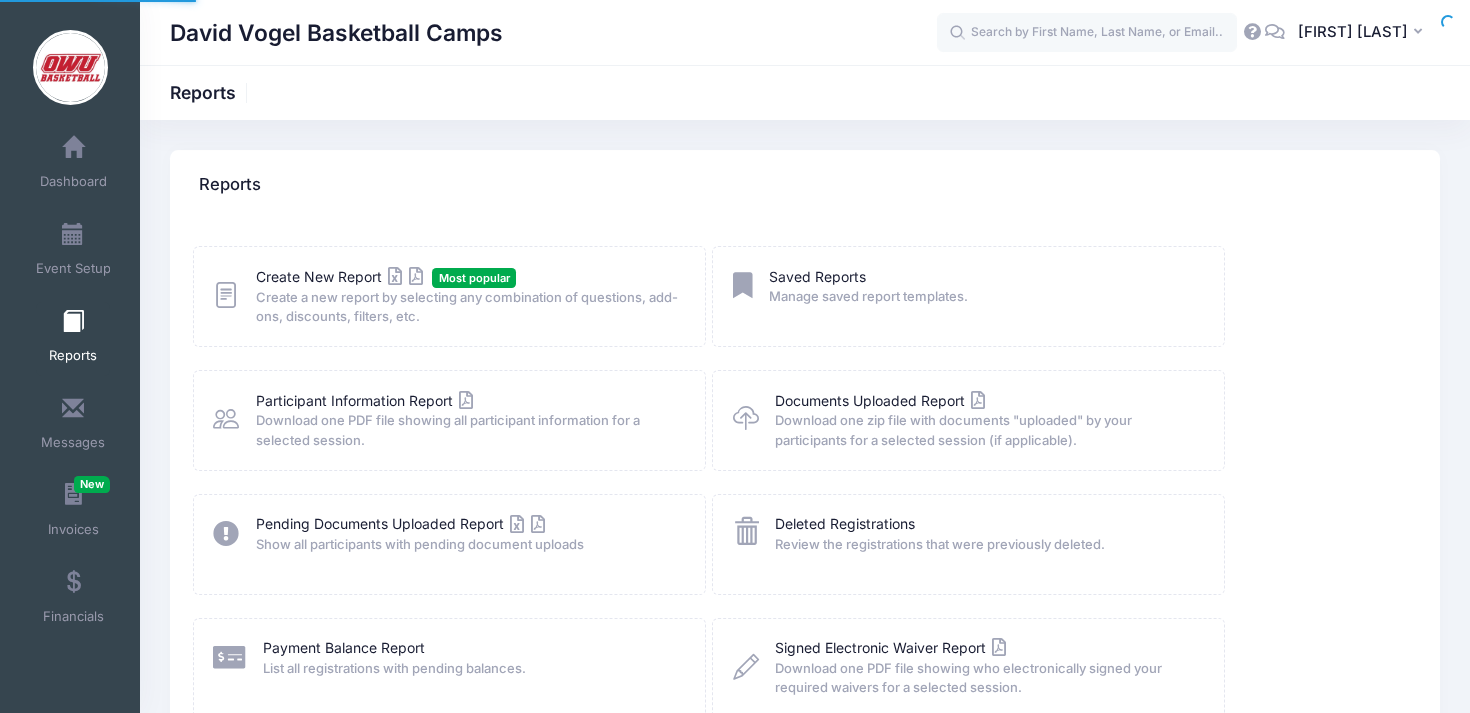 scroll, scrollTop: 0, scrollLeft: 0, axis: both 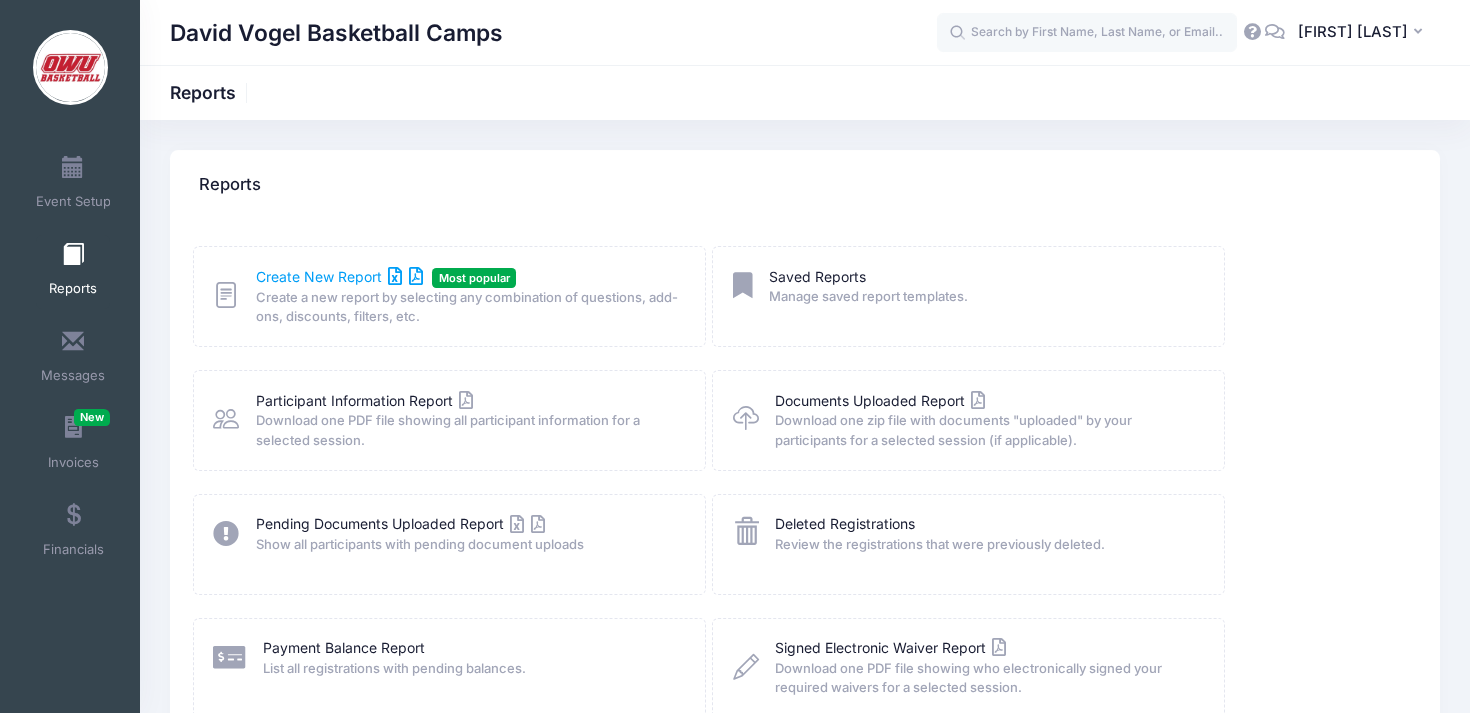 click on "Create New Report" at bounding box center [339, 276] 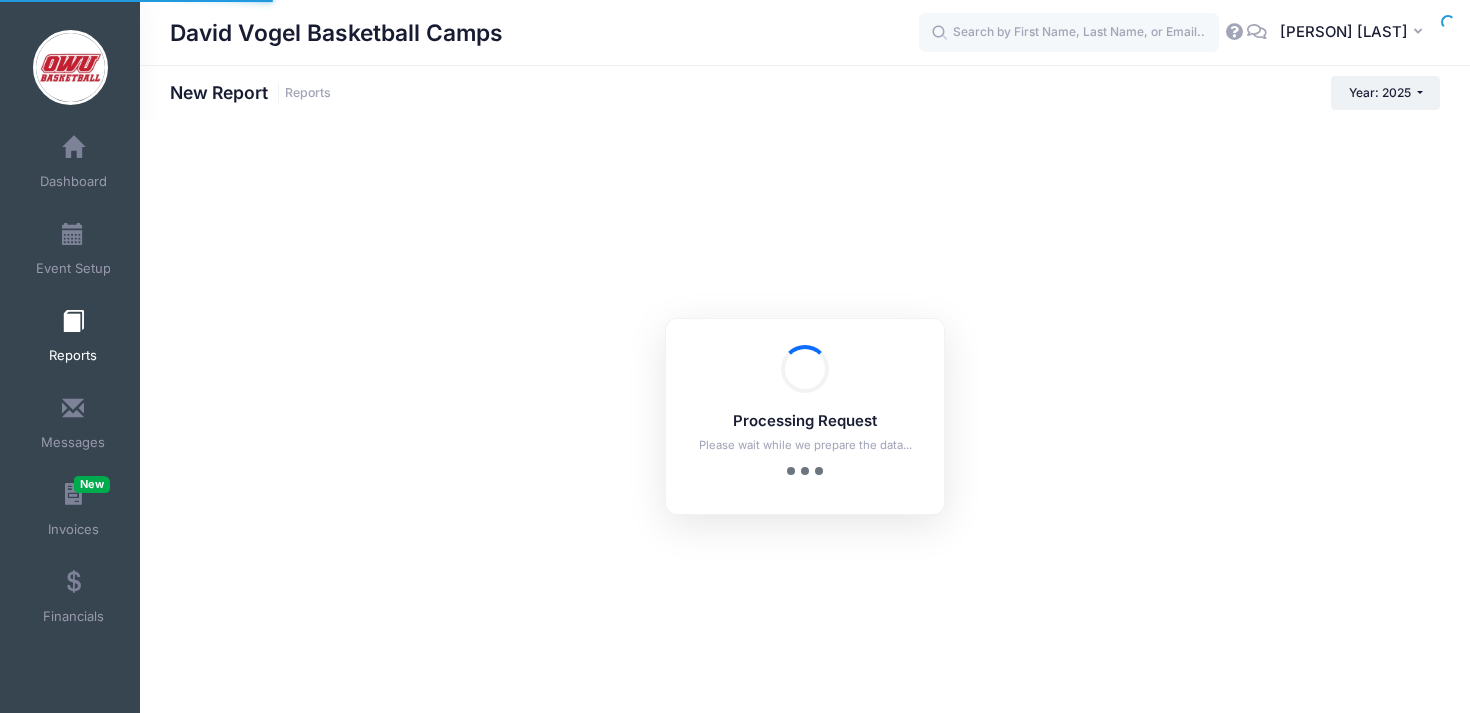 scroll, scrollTop: 0, scrollLeft: 0, axis: both 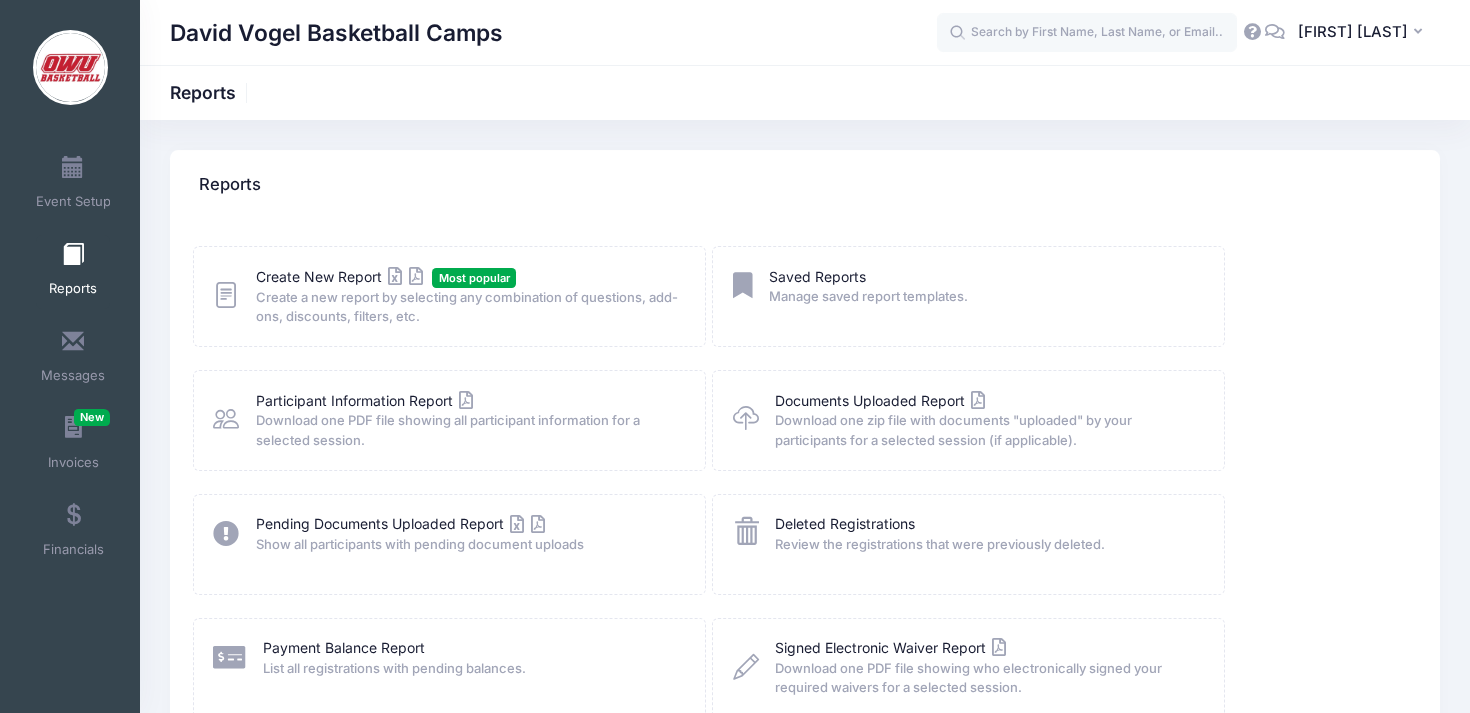 click on "Create New Report  Most popular
Create a new report by selecting any combination of questions, add-ons, discounts, filters, etc." at bounding box center (467, 297) 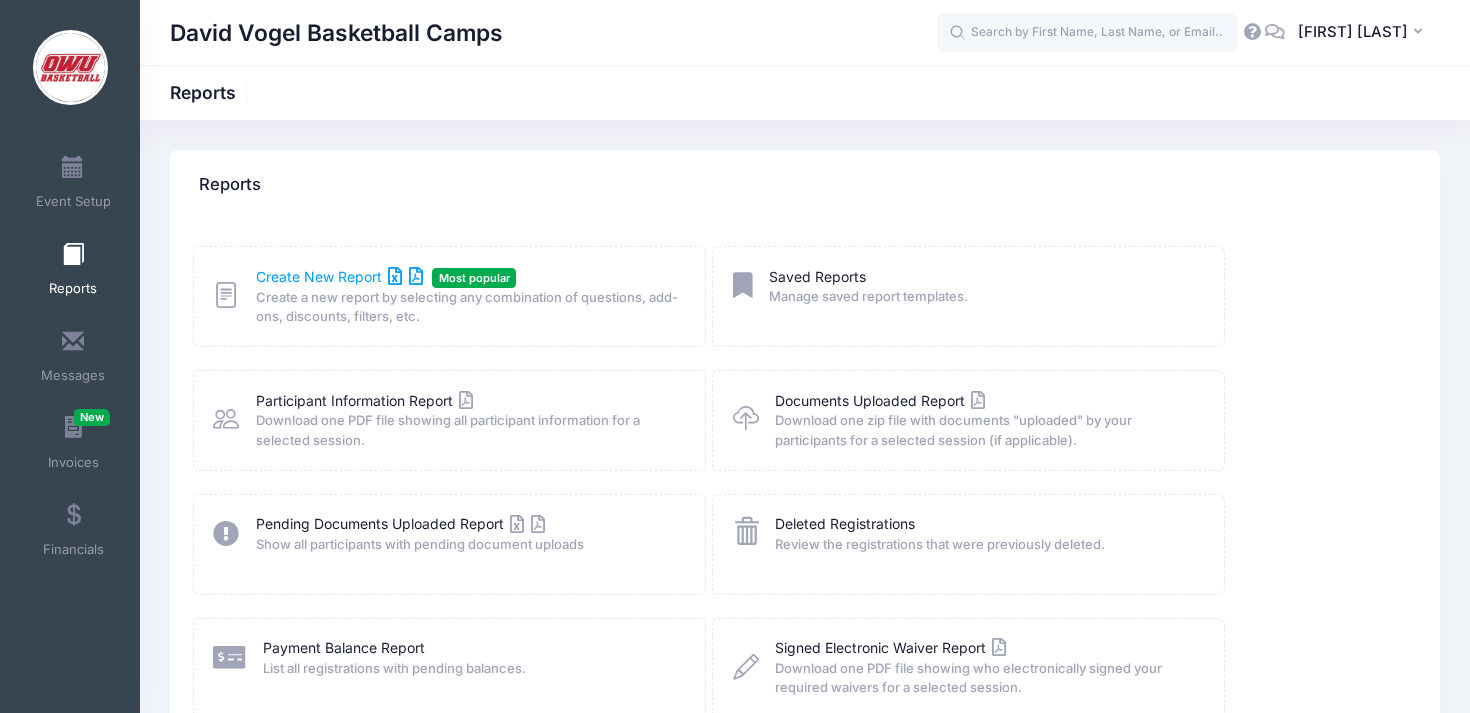 click on "Create New Report" at bounding box center (339, 276) 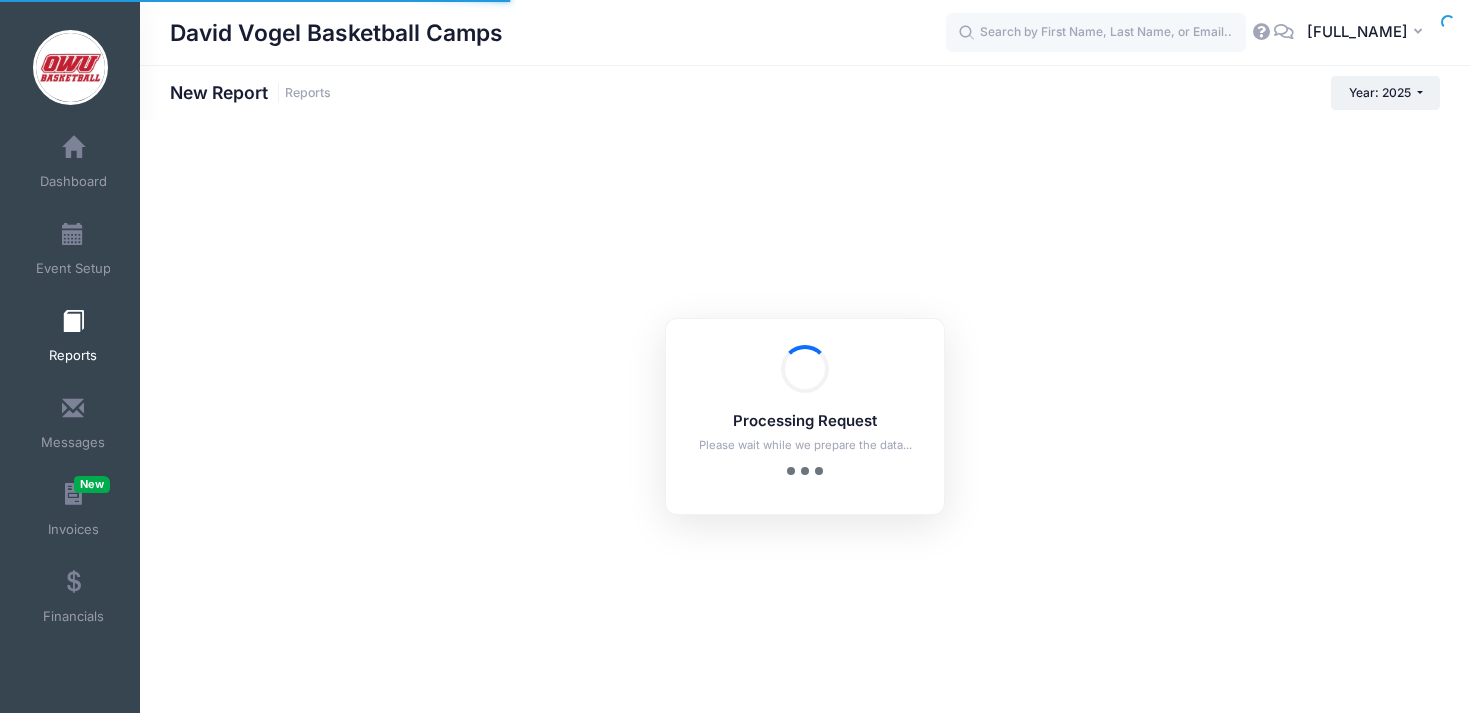 checkbox on "true" 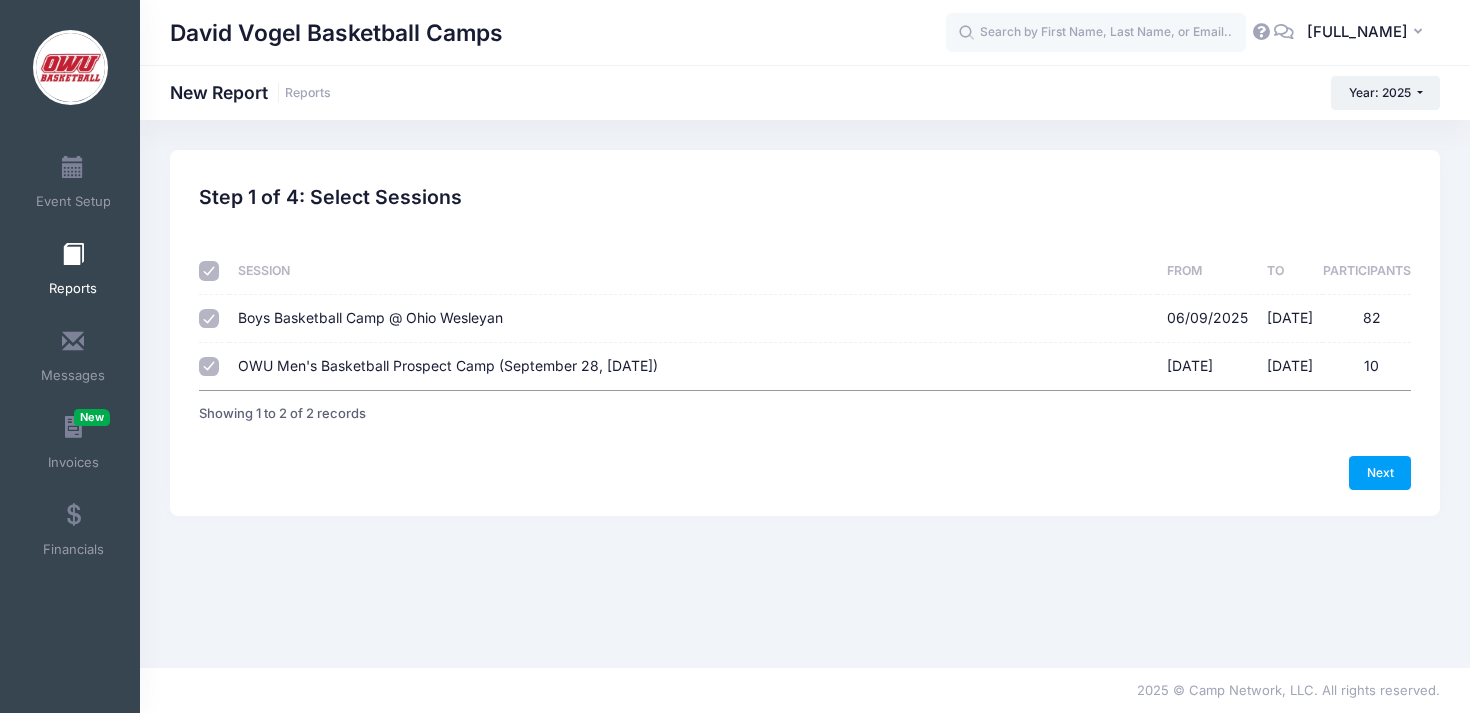 click on "Boys Basketball Camp @ Ohio Wesleyan [DATE] - [DATE]  82" at bounding box center [209, 319] 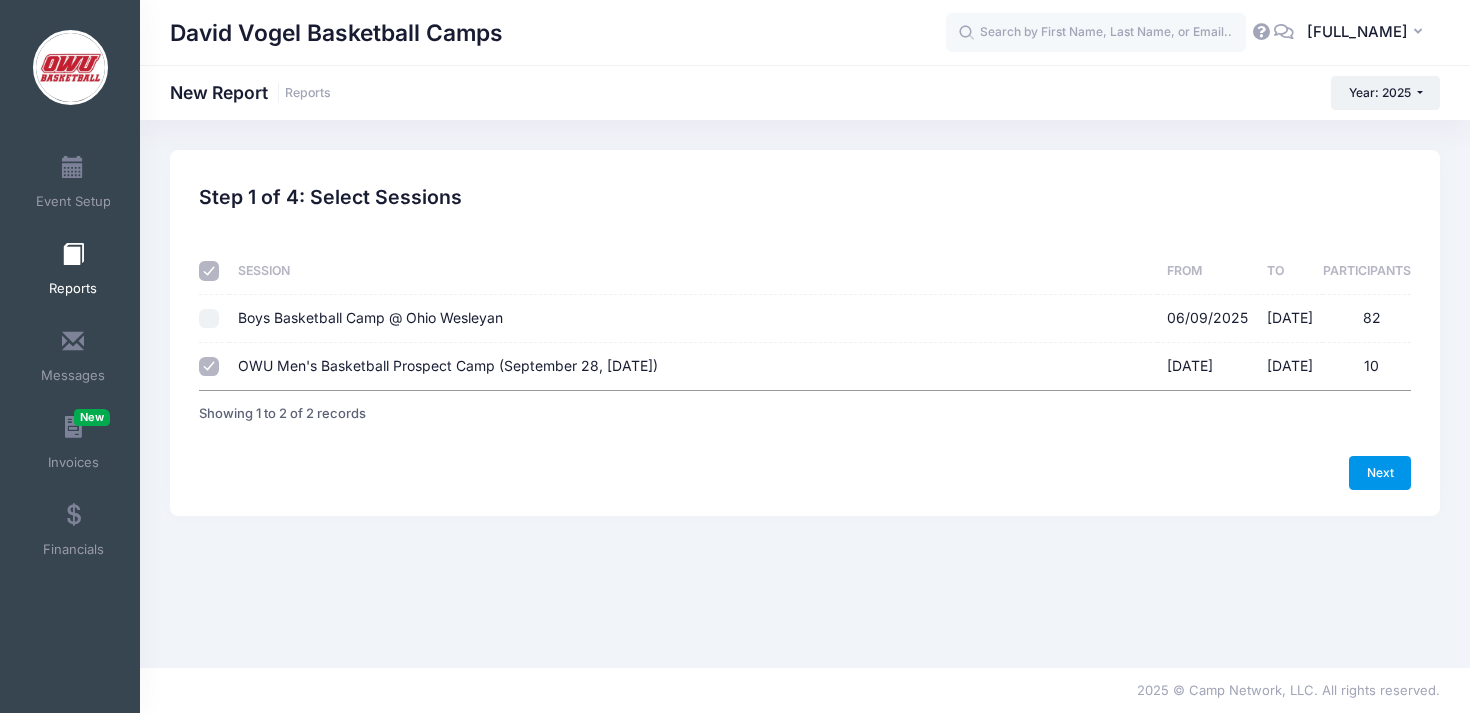 click on "Next" at bounding box center [1380, 473] 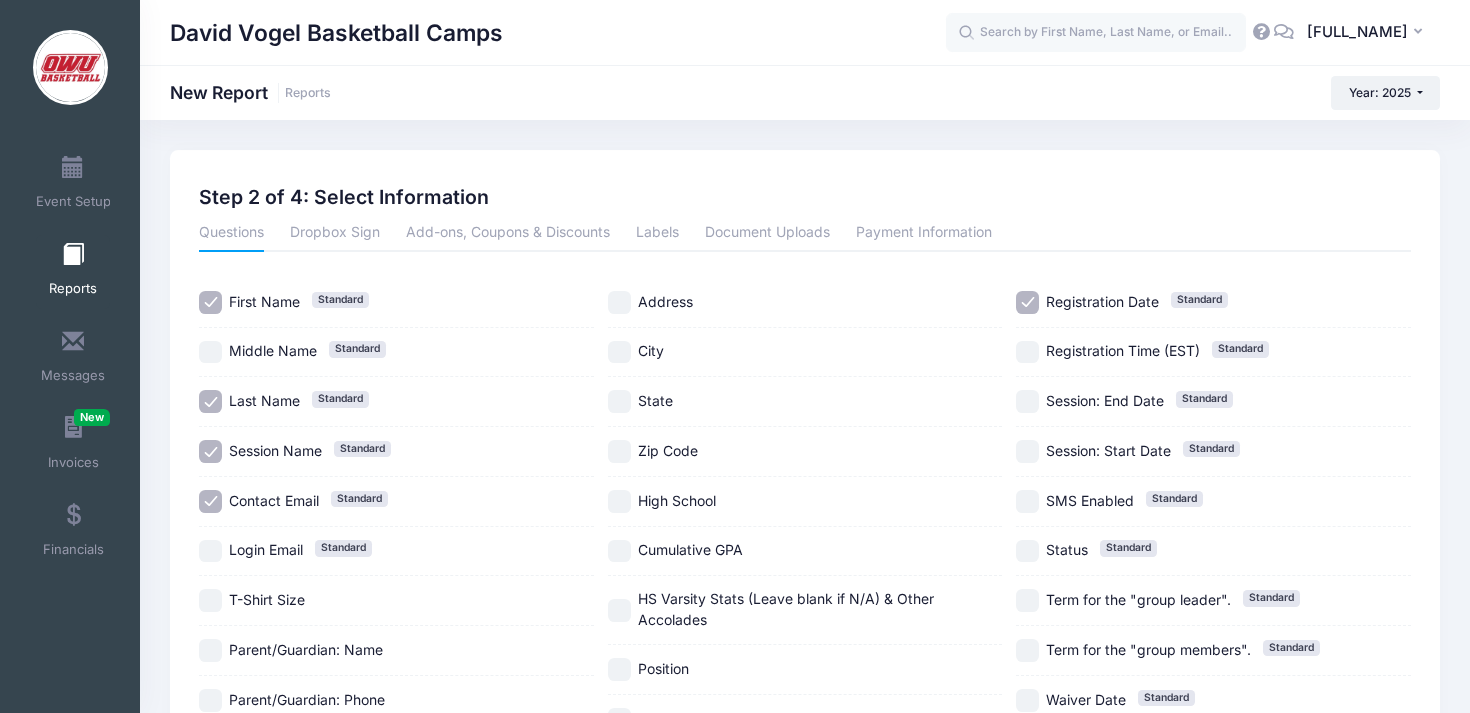 click on "Session Name" at bounding box center [275, 450] 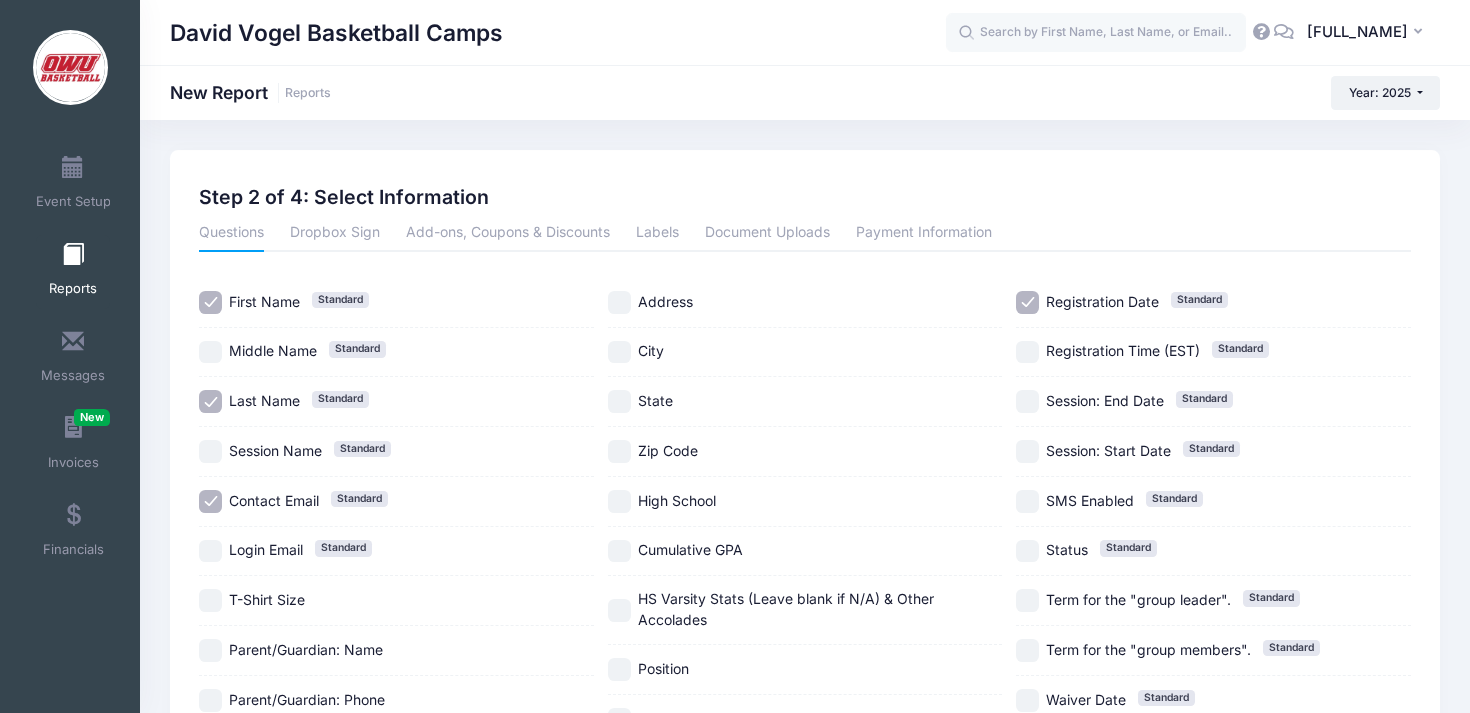 click on "Contact Email" at bounding box center (274, 500) 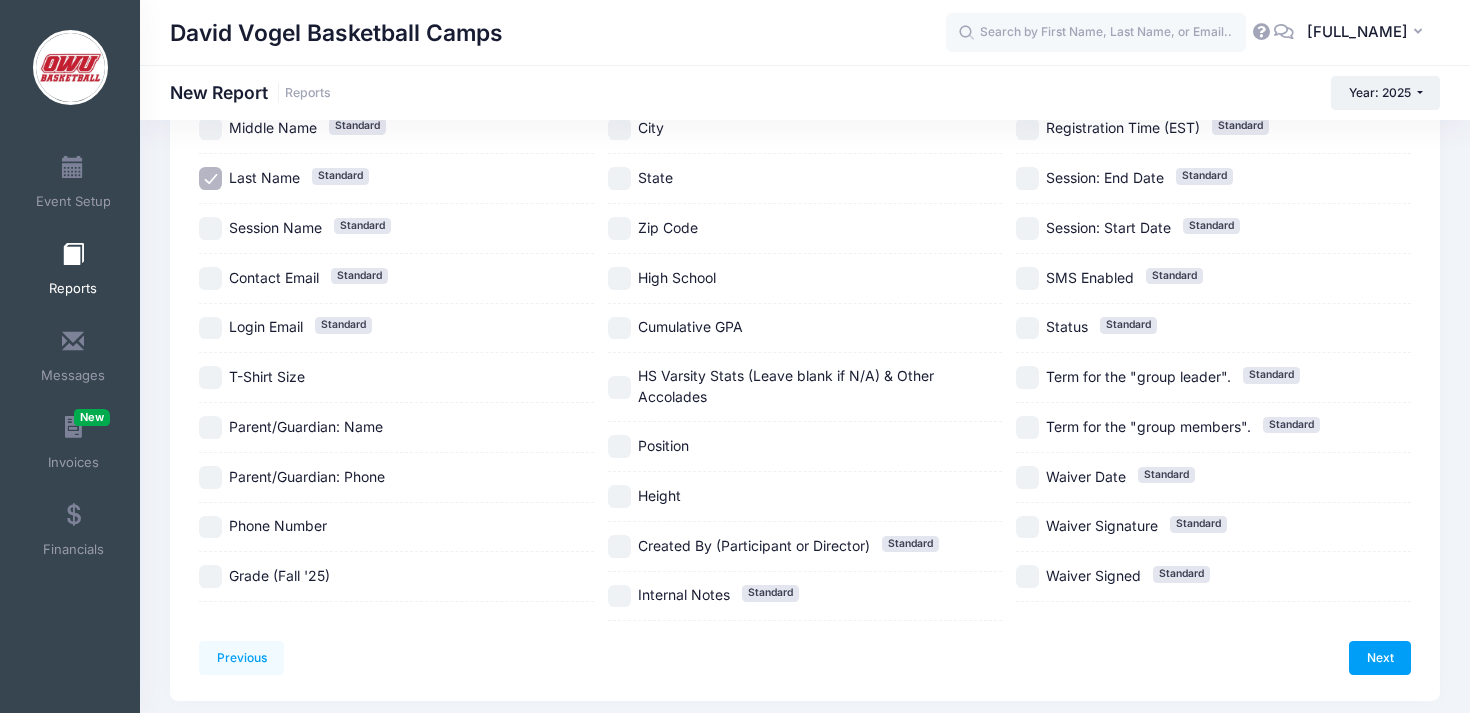 scroll, scrollTop: 224, scrollLeft: 0, axis: vertical 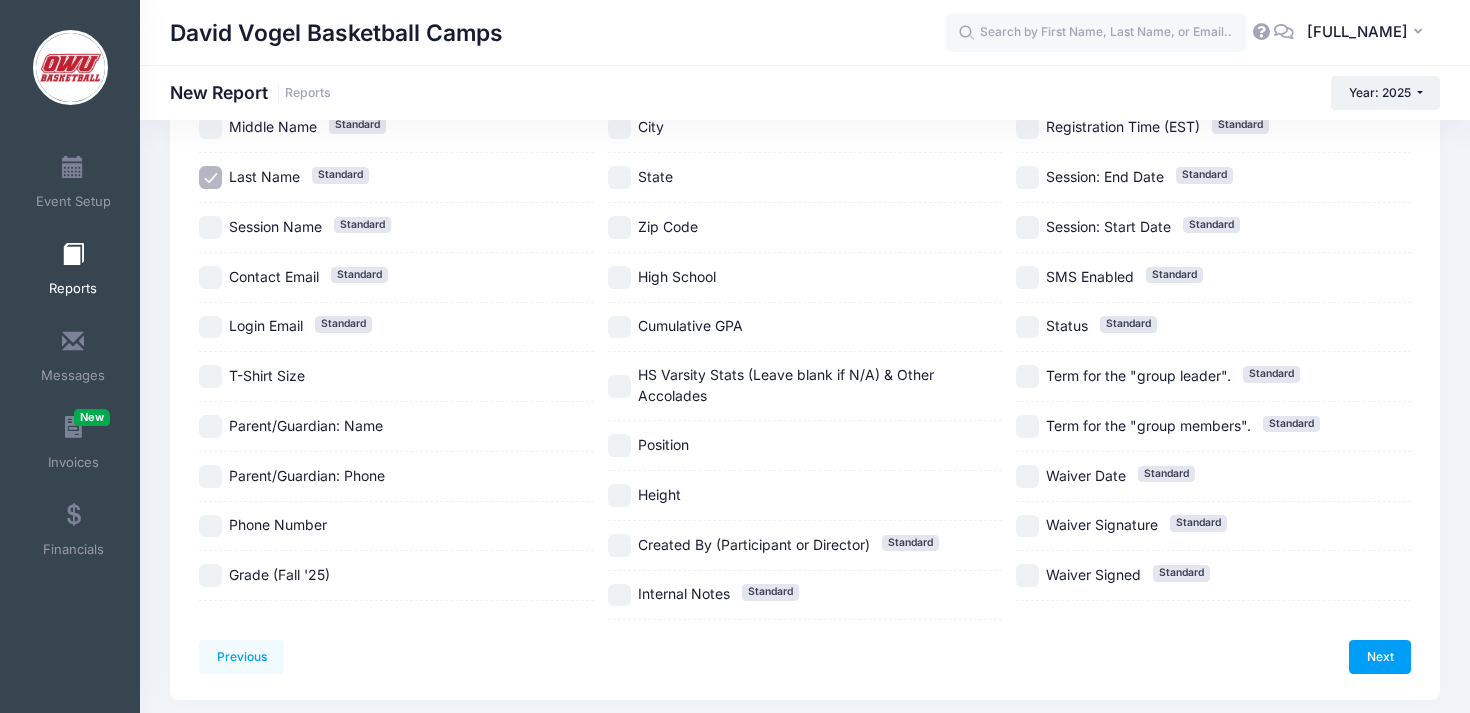 click on "Grade (Fall '25)" at bounding box center (279, 574) 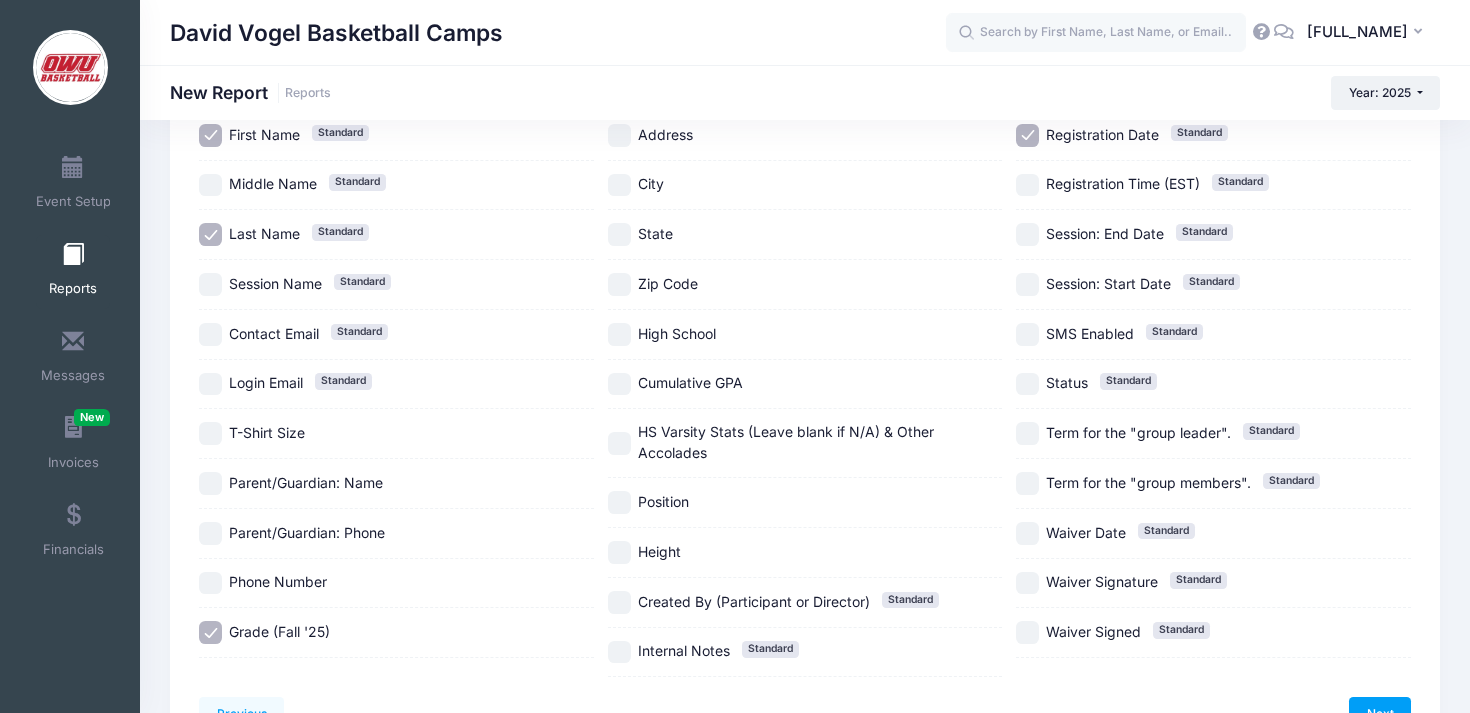 scroll, scrollTop: 144, scrollLeft: 0, axis: vertical 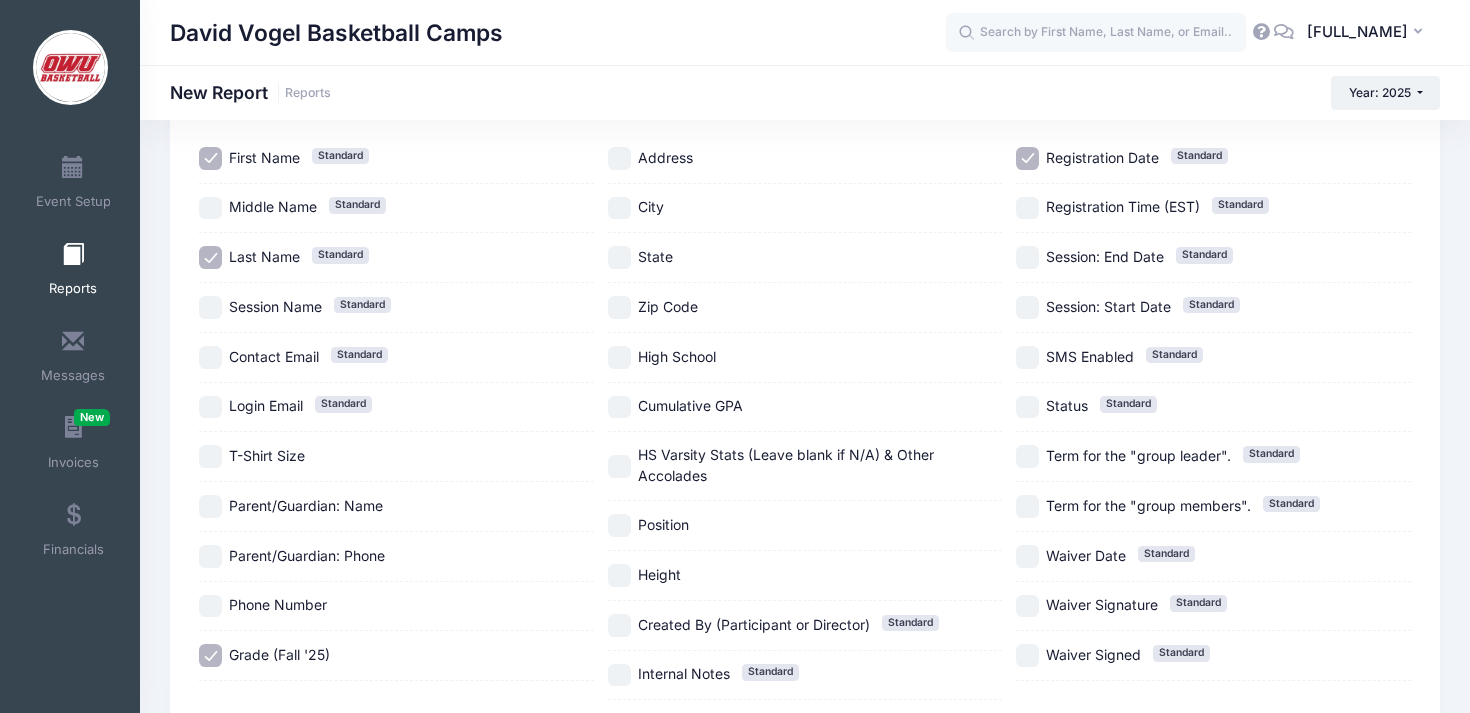 click on "City" at bounding box center (651, 206) 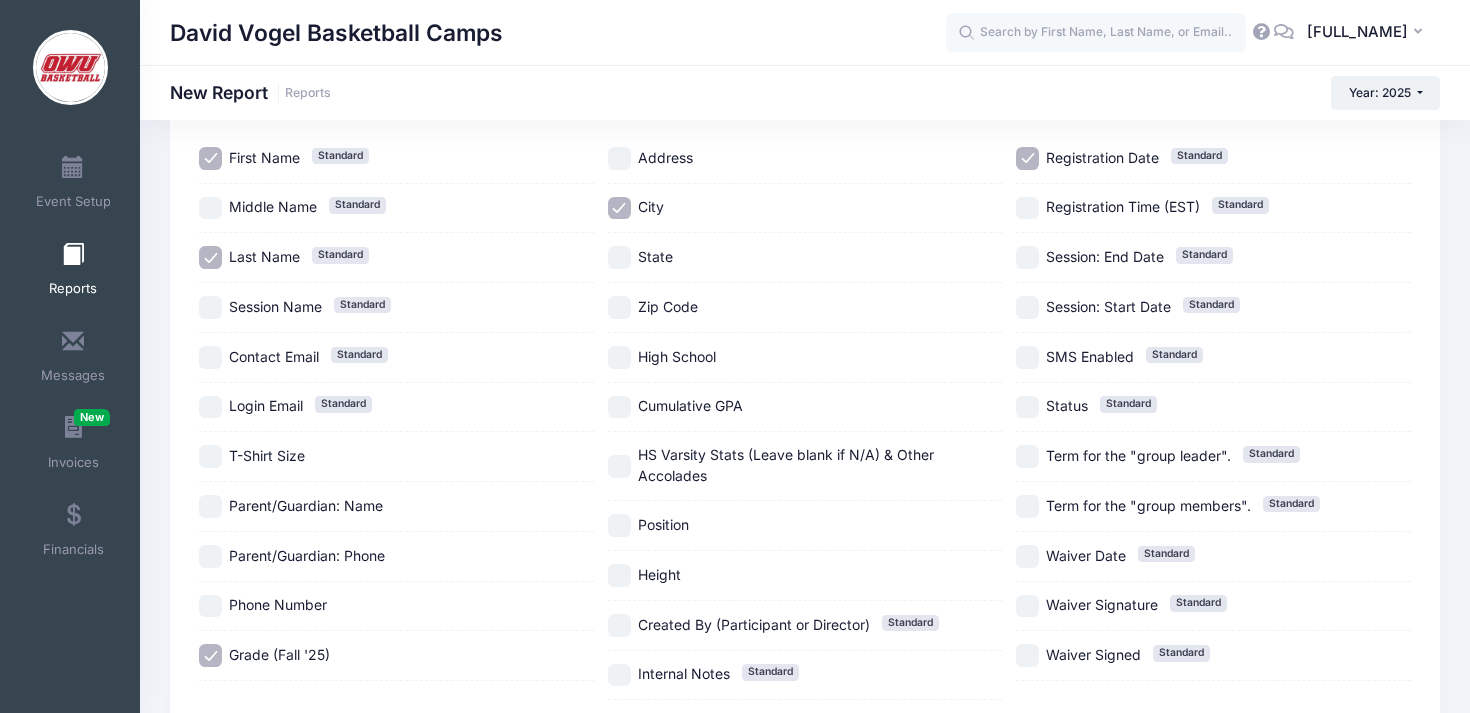 click on "State" at bounding box center (655, 257) 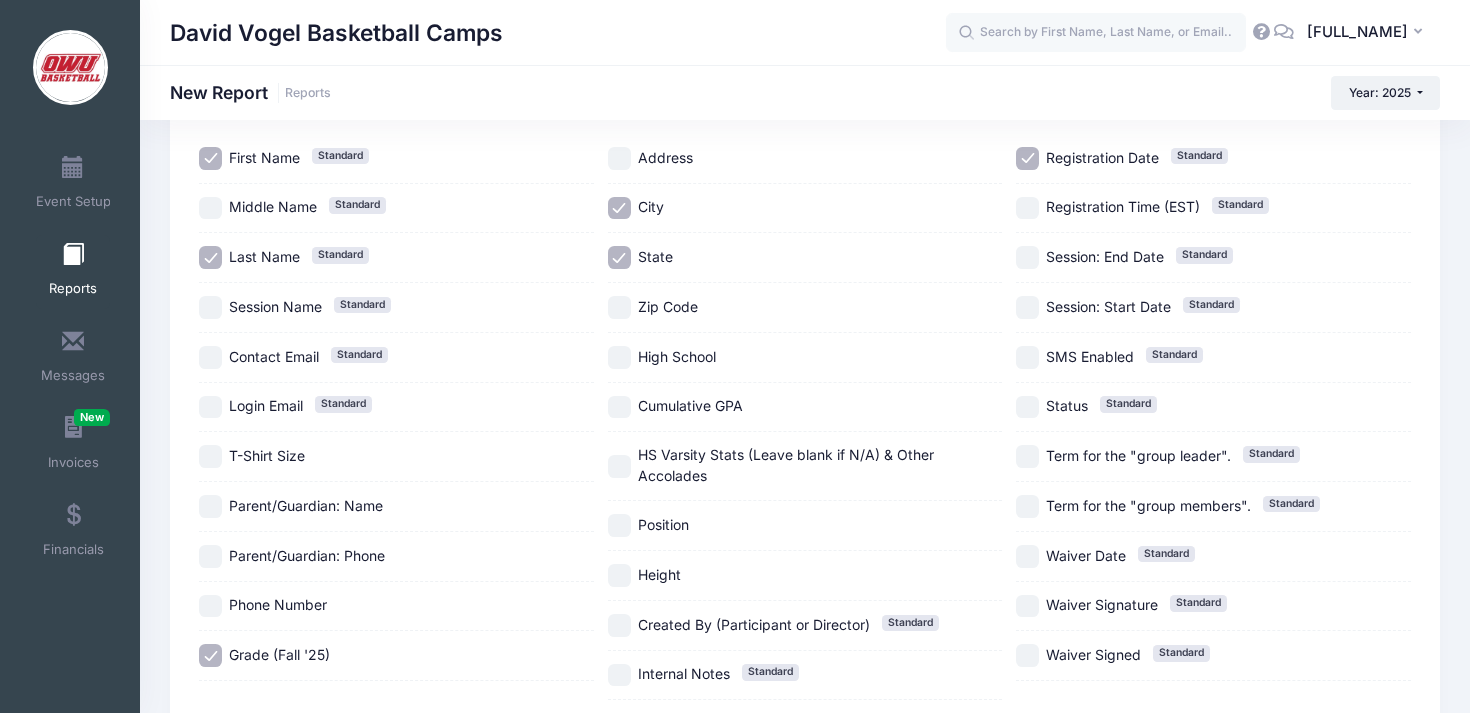 click on "Cumulative GPA" at bounding box center (690, 405) 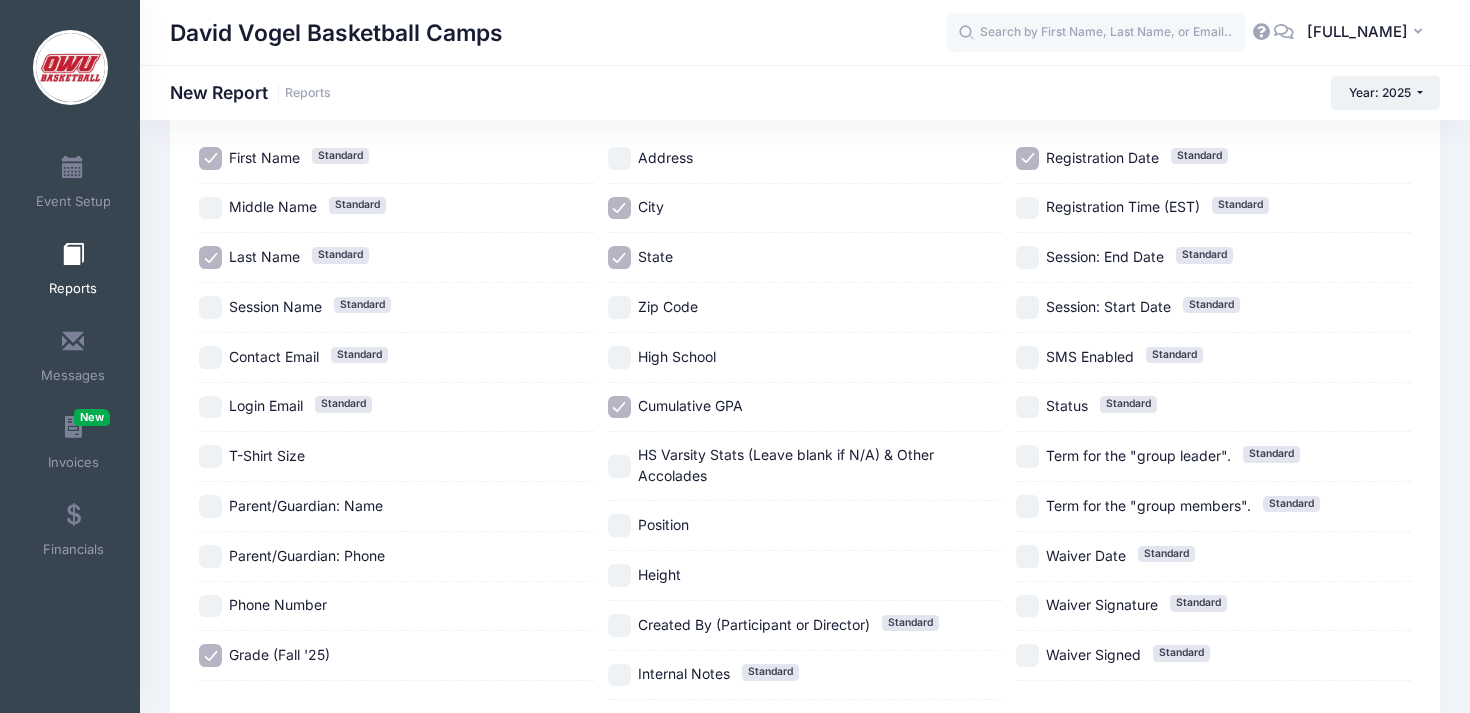 click on "Cumulative GPA" at bounding box center (690, 405) 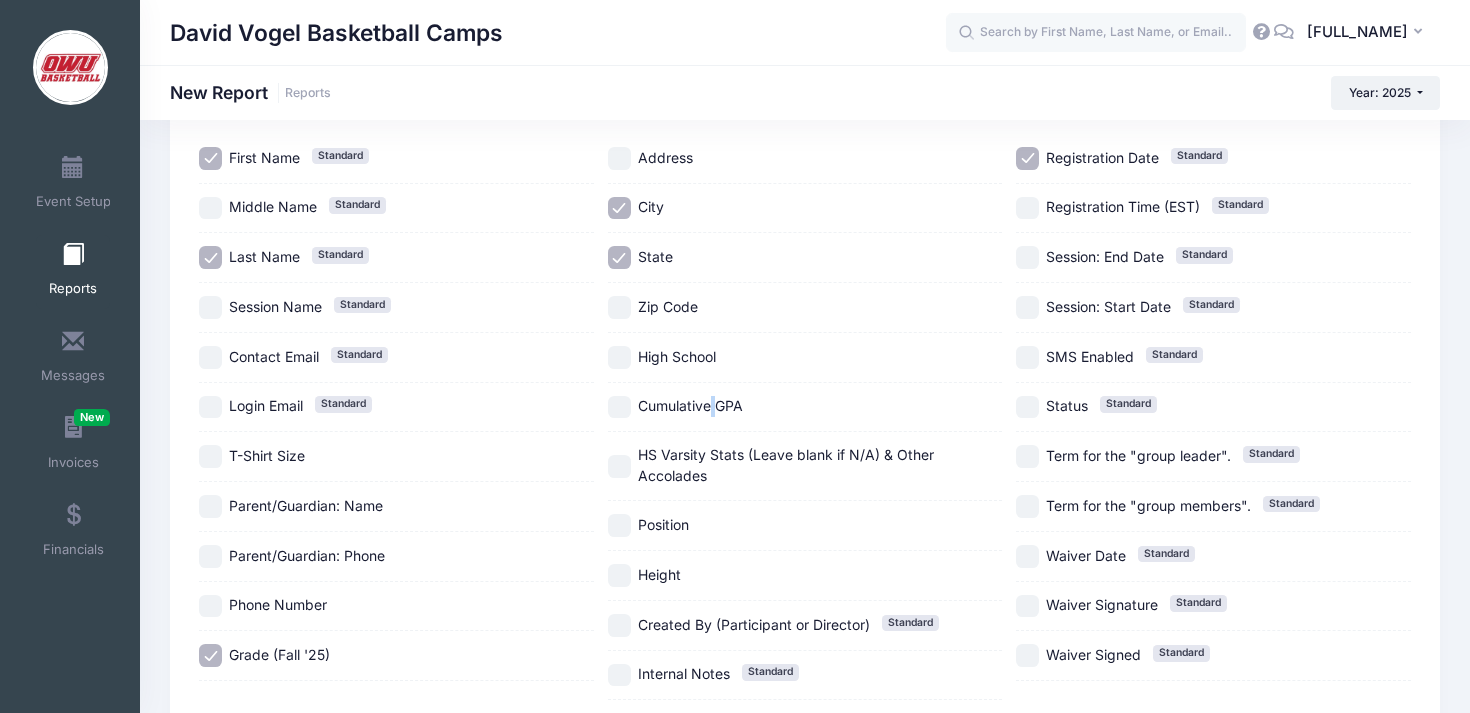 click on "Cumulative GPA" at bounding box center (690, 405) 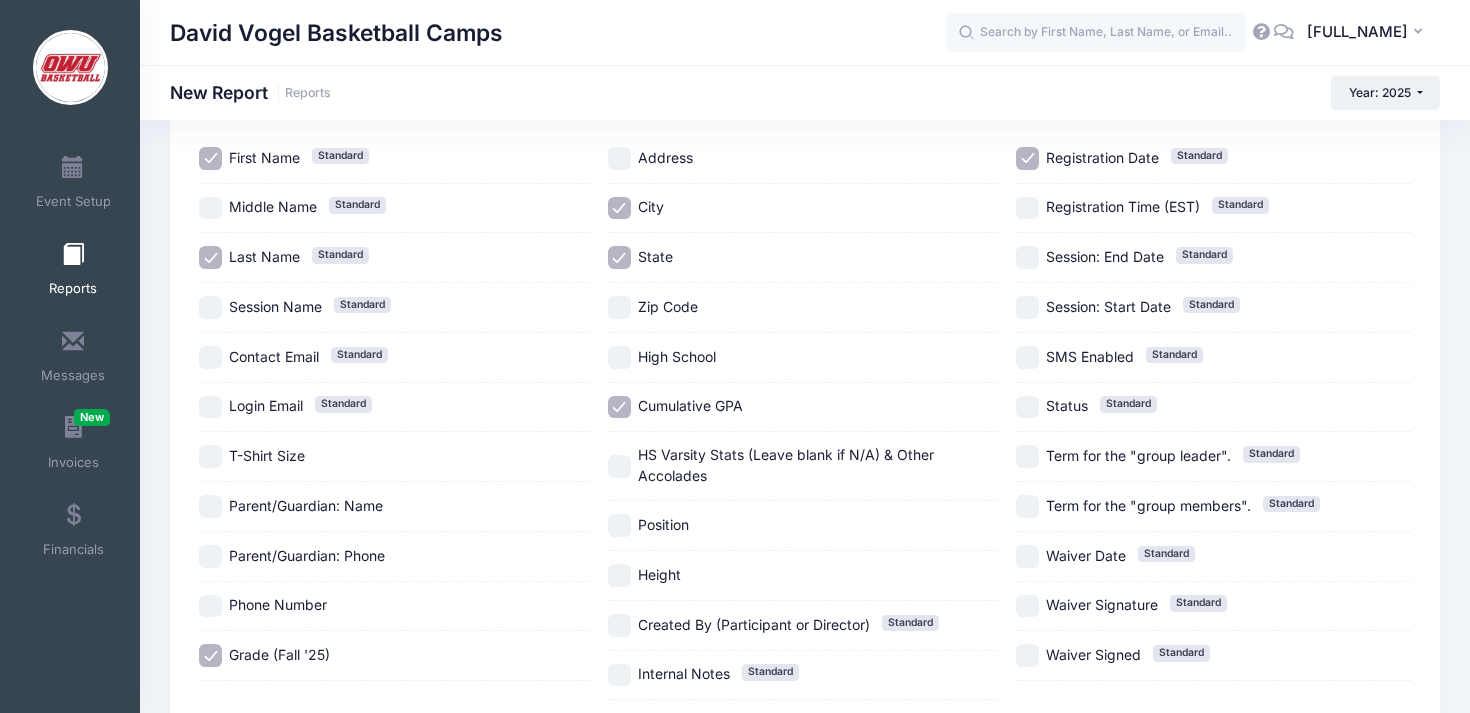 click on "Height" at bounding box center (805, 575) 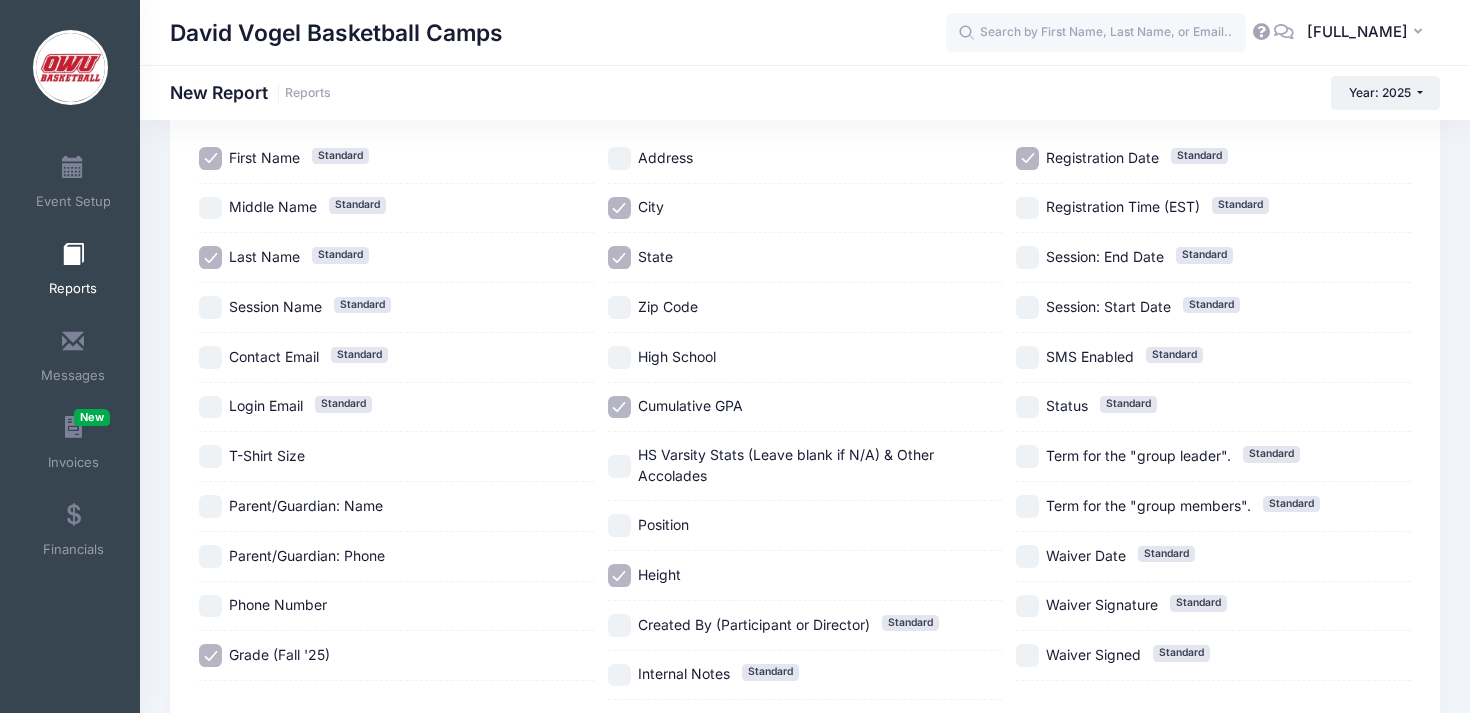click on "Position" at bounding box center (663, 524) 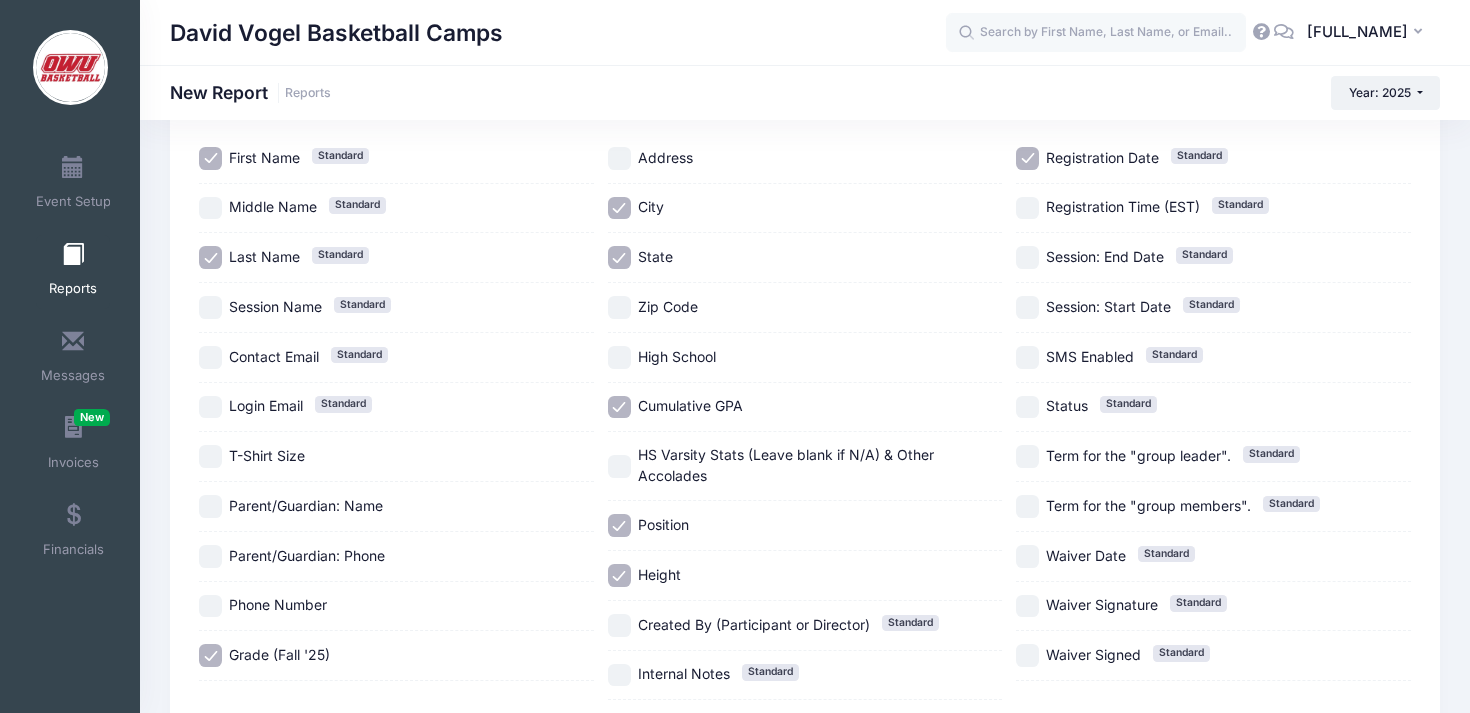 click on "Registration Date Standard" at bounding box center [1213, 159] 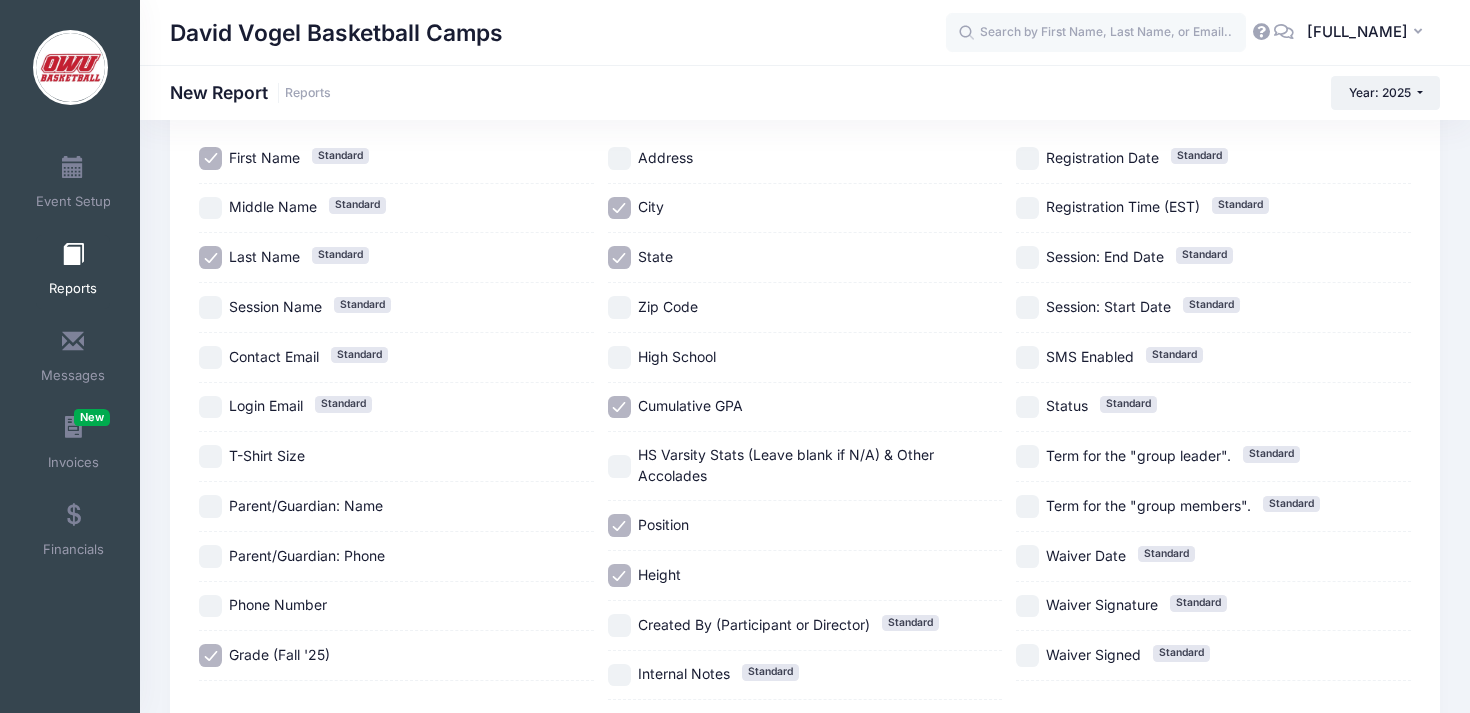 scroll, scrollTop: 286, scrollLeft: 0, axis: vertical 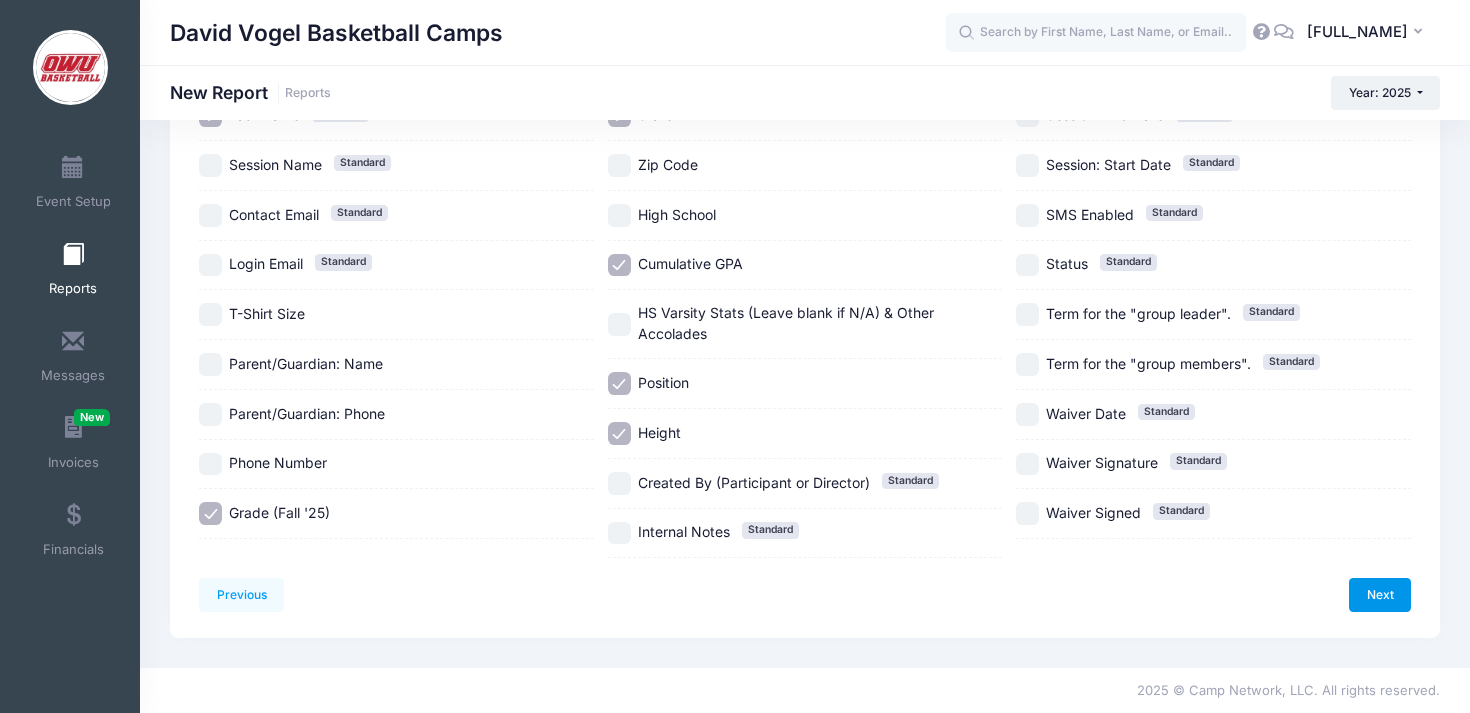 click on "Next" at bounding box center [1380, 595] 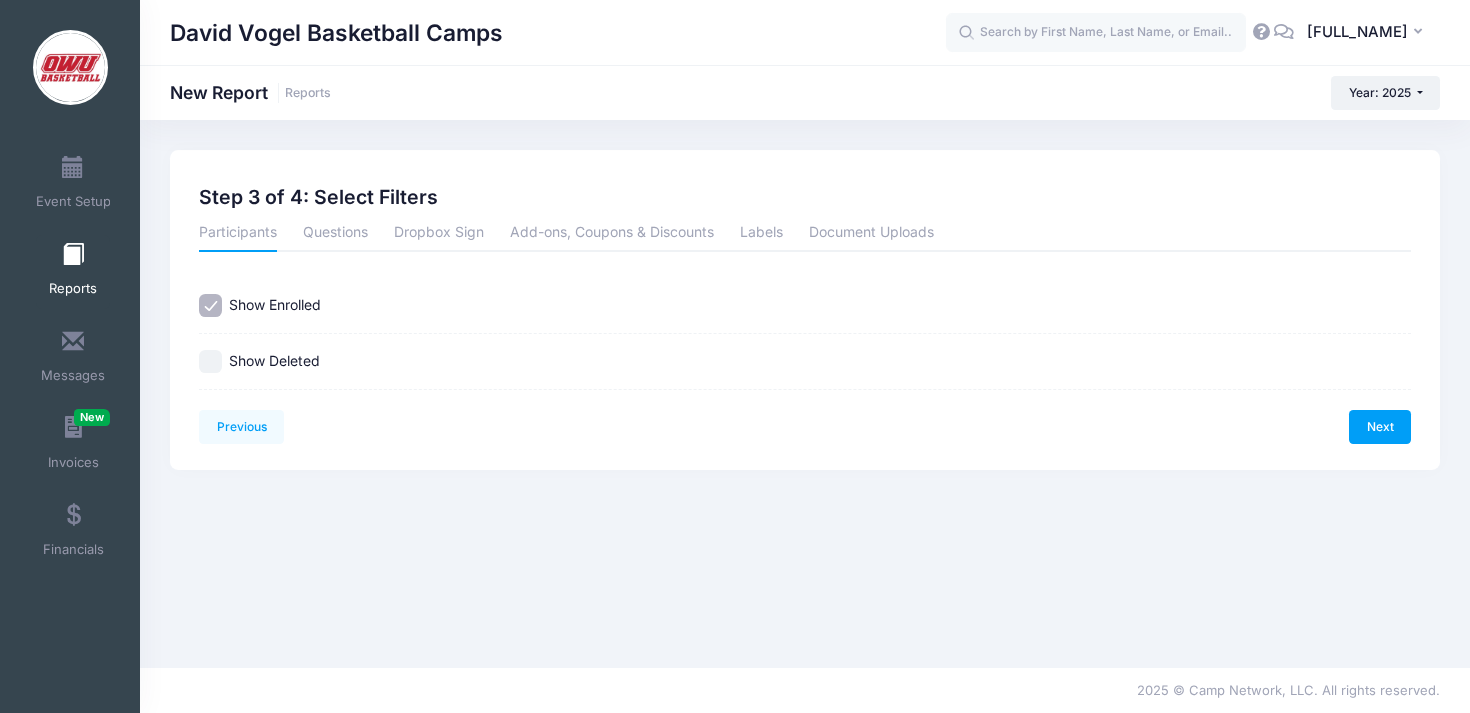 scroll, scrollTop: 0, scrollLeft: 0, axis: both 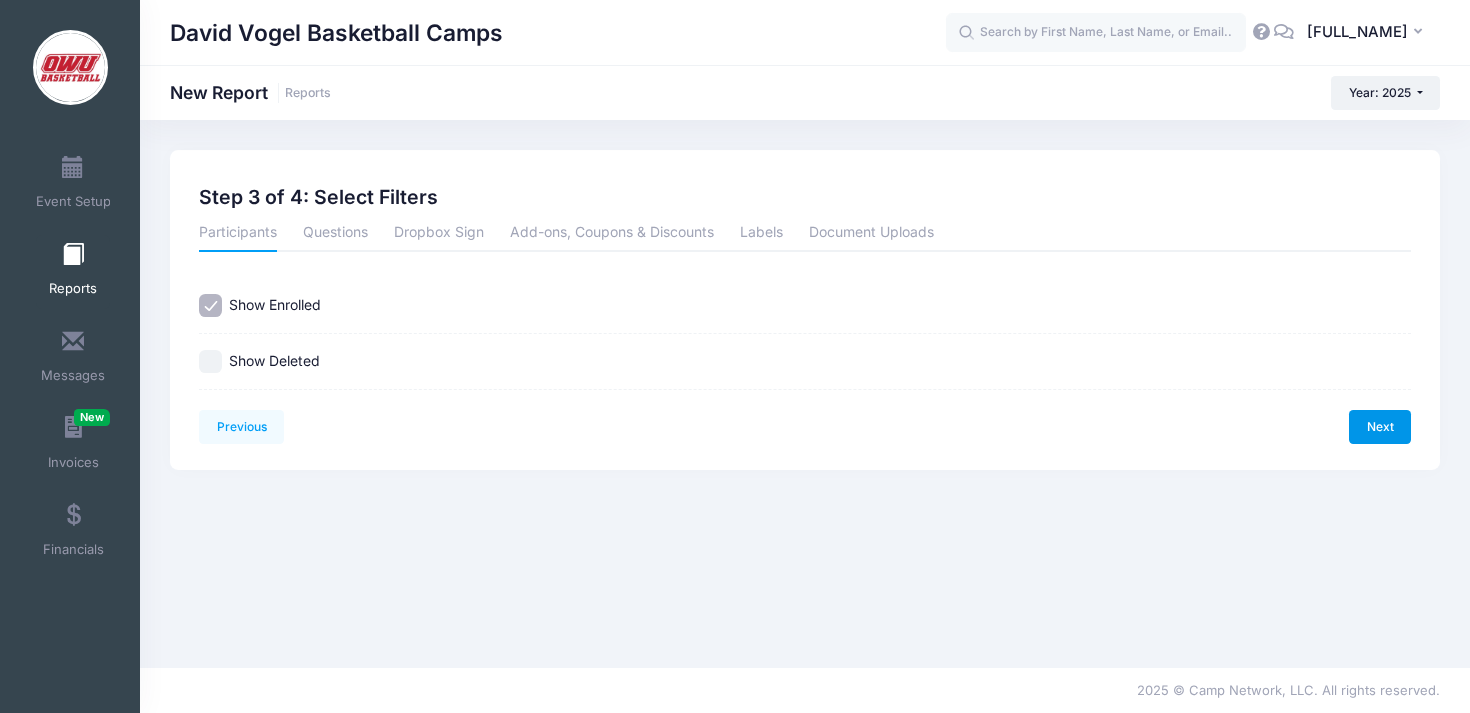 click on "Next" at bounding box center (1380, 427) 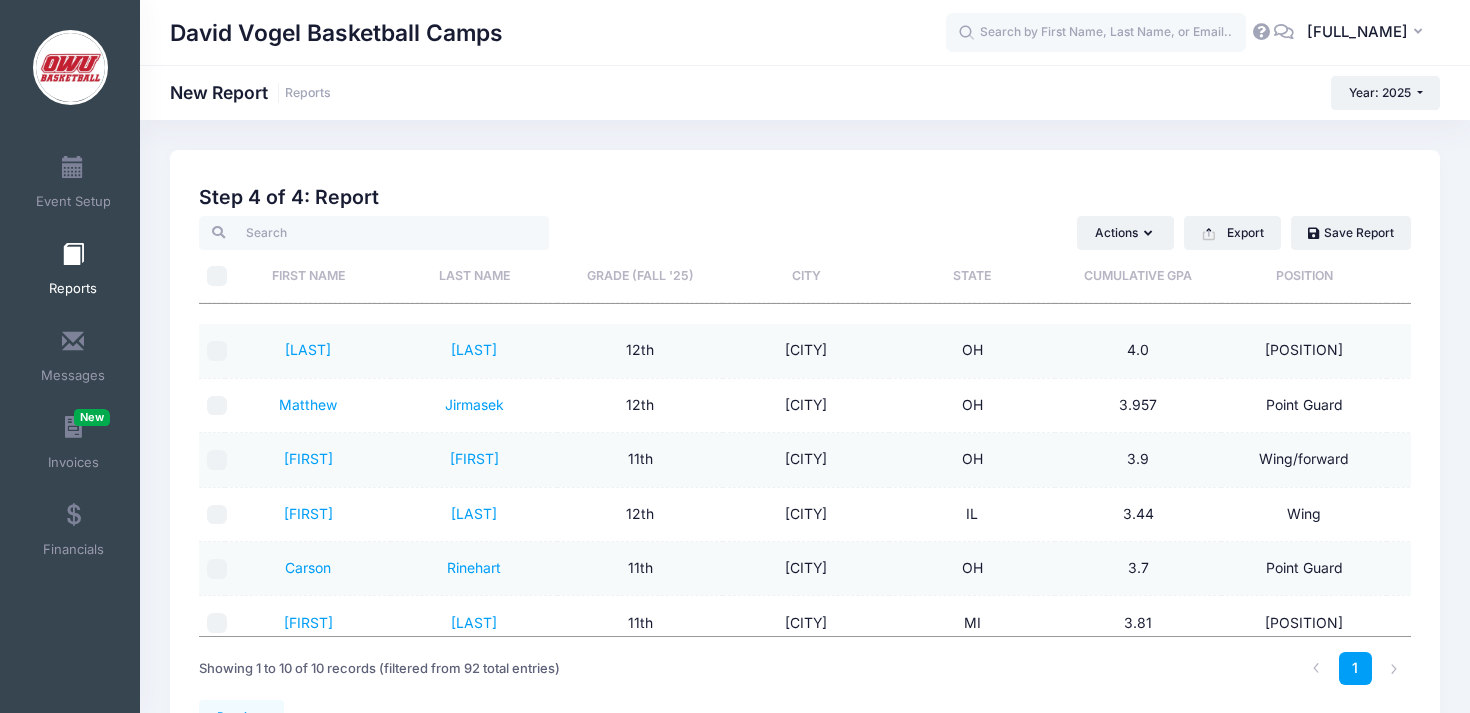 click on "Grade (Fall '25)" at bounding box center (640, 276) 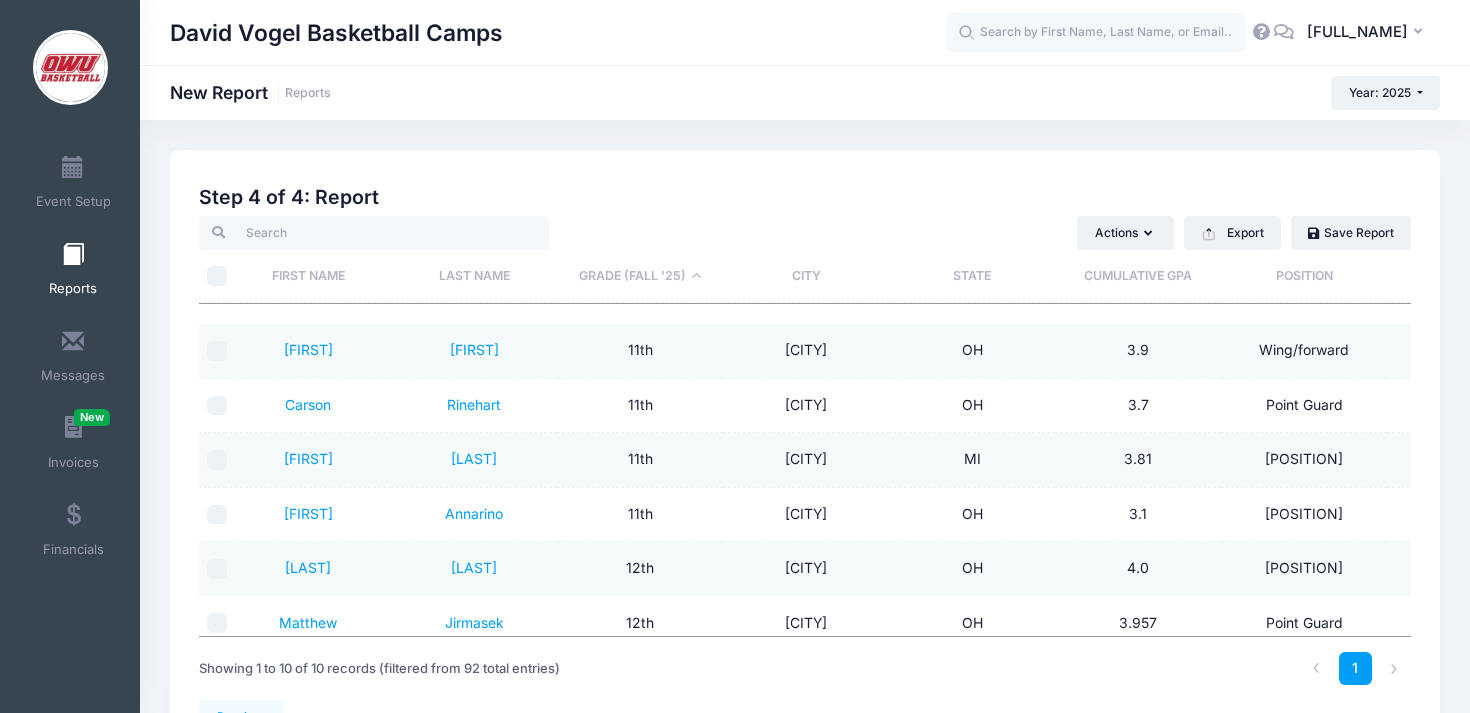 click on "Grade (Fall '25)" at bounding box center [640, 276] 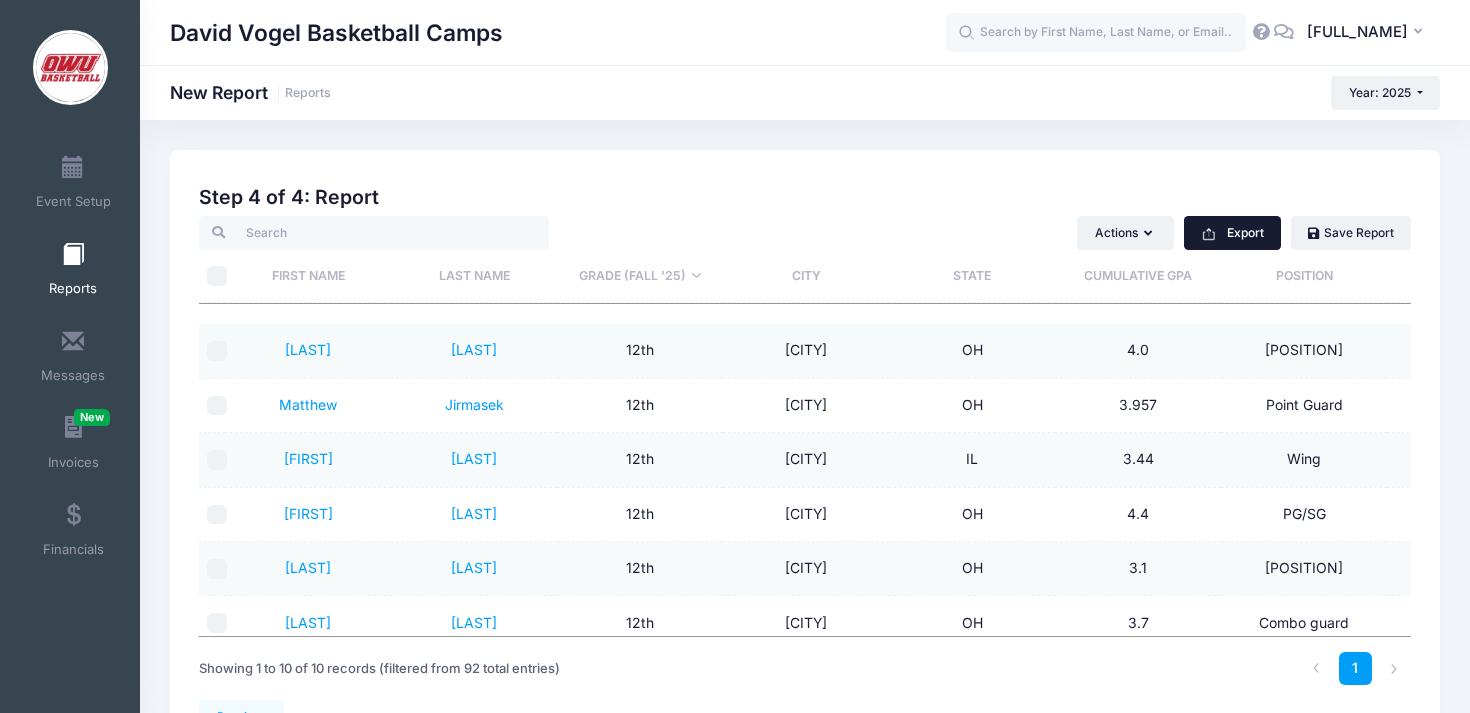 click on "Export" at bounding box center (1232, 233) 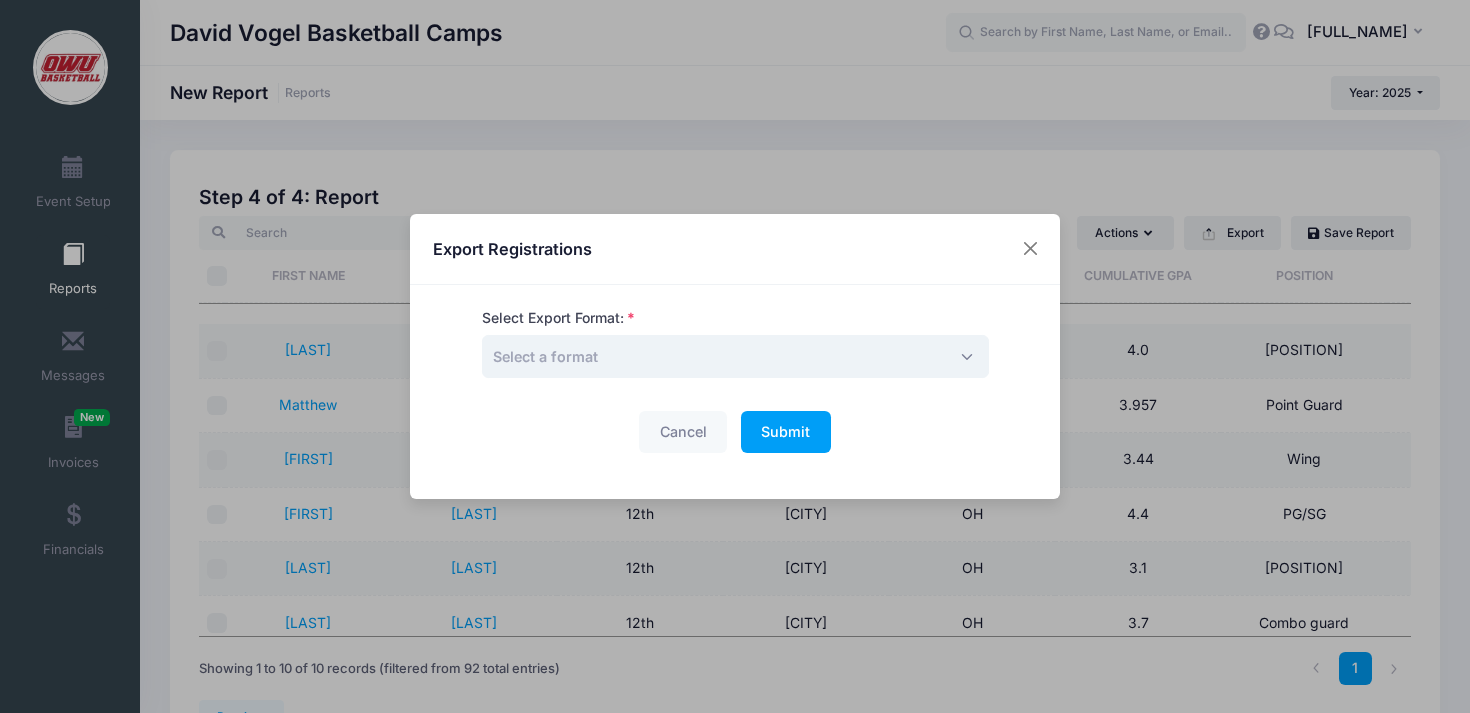 click on "Select a format" at bounding box center (735, 356) 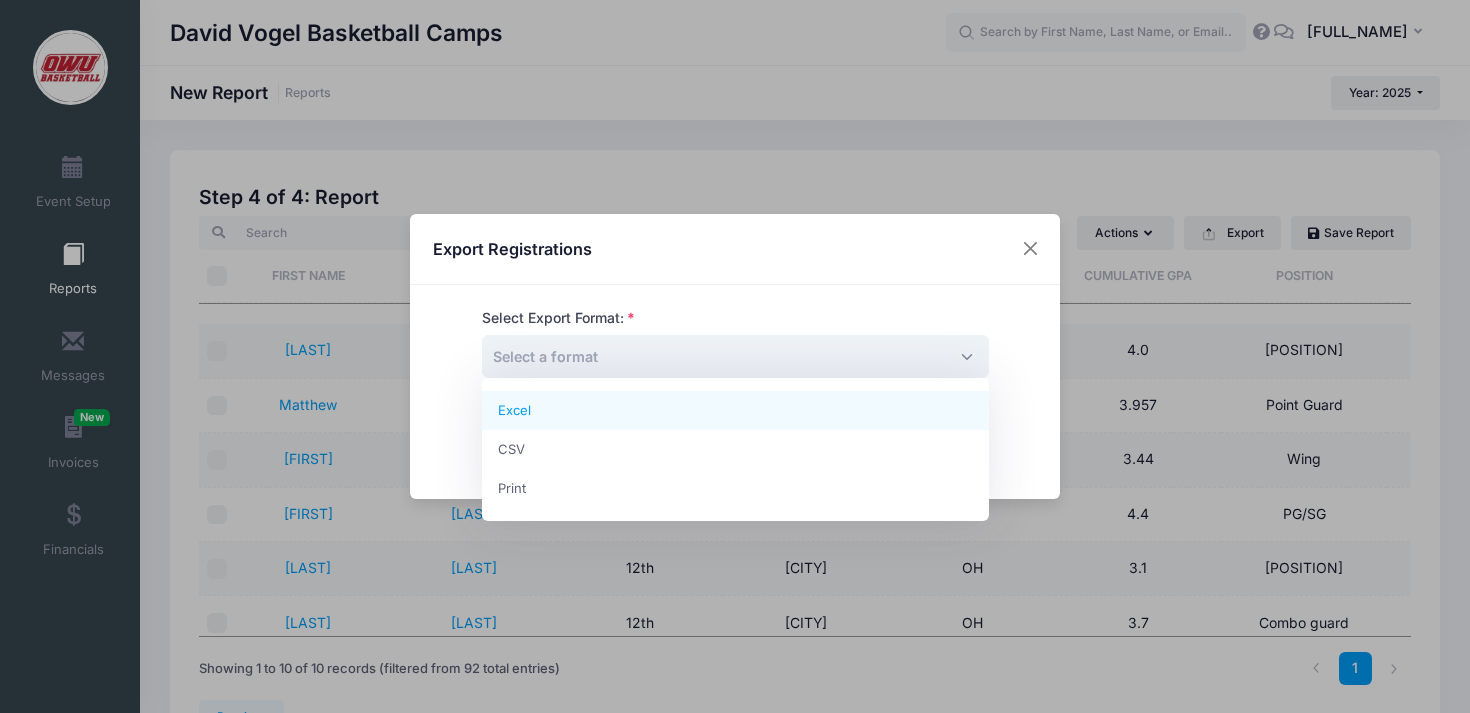 select on "excel" 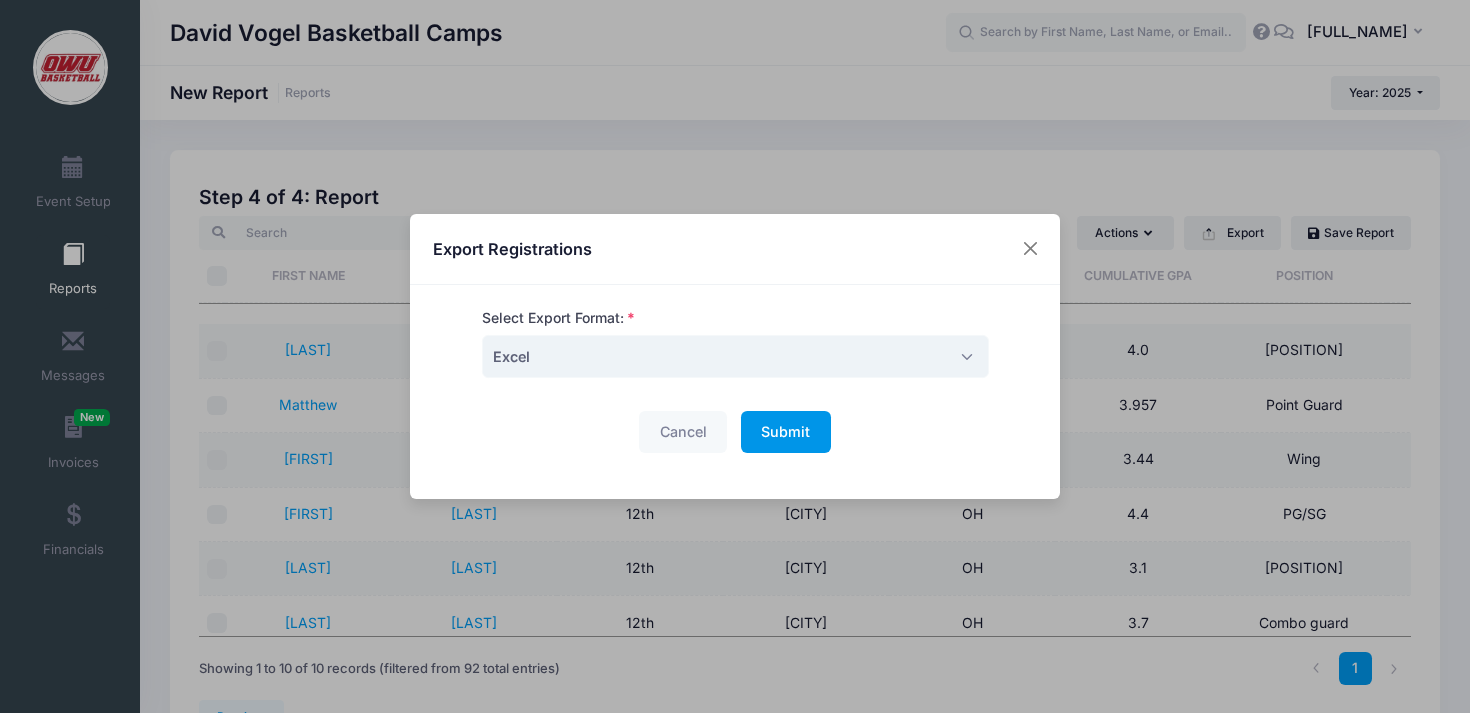 click on "Submit" at bounding box center (785, 431) 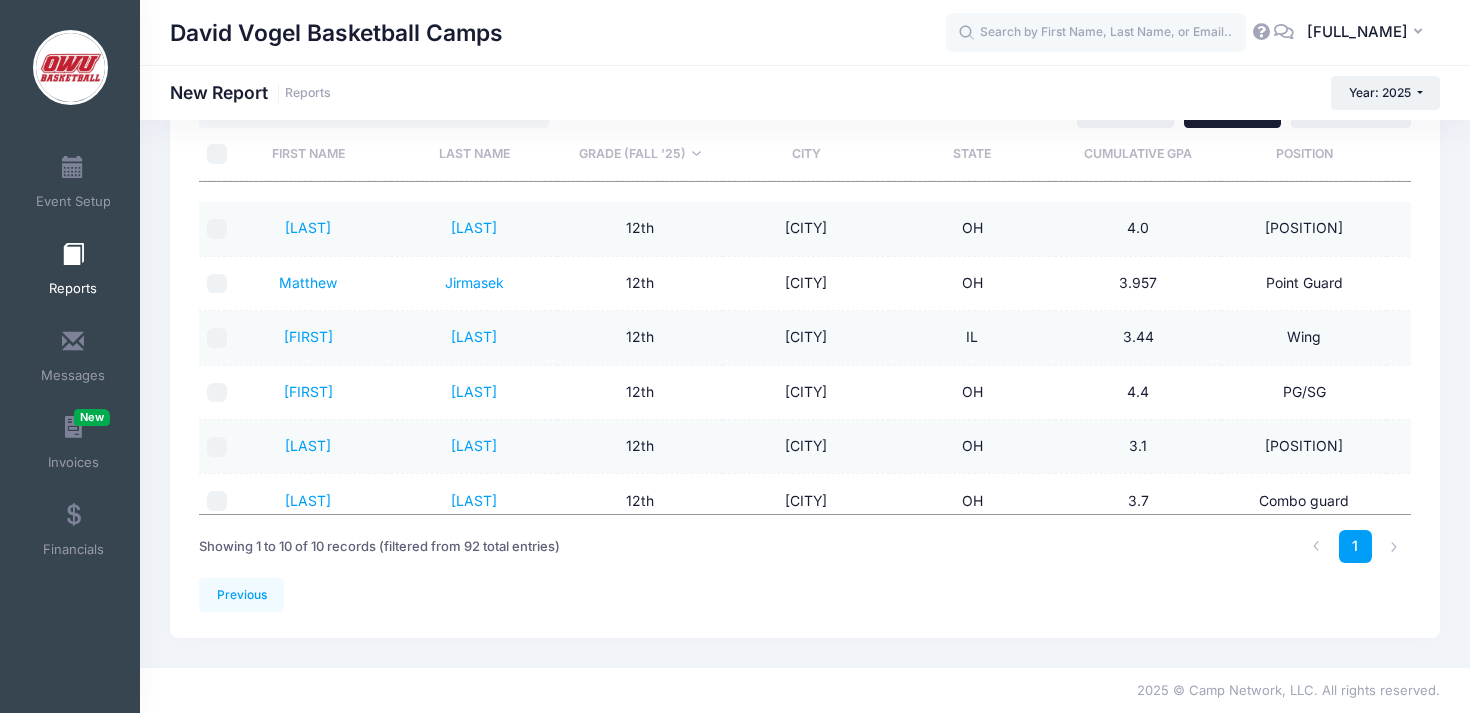 scroll, scrollTop: 0, scrollLeft: 0, axis: both 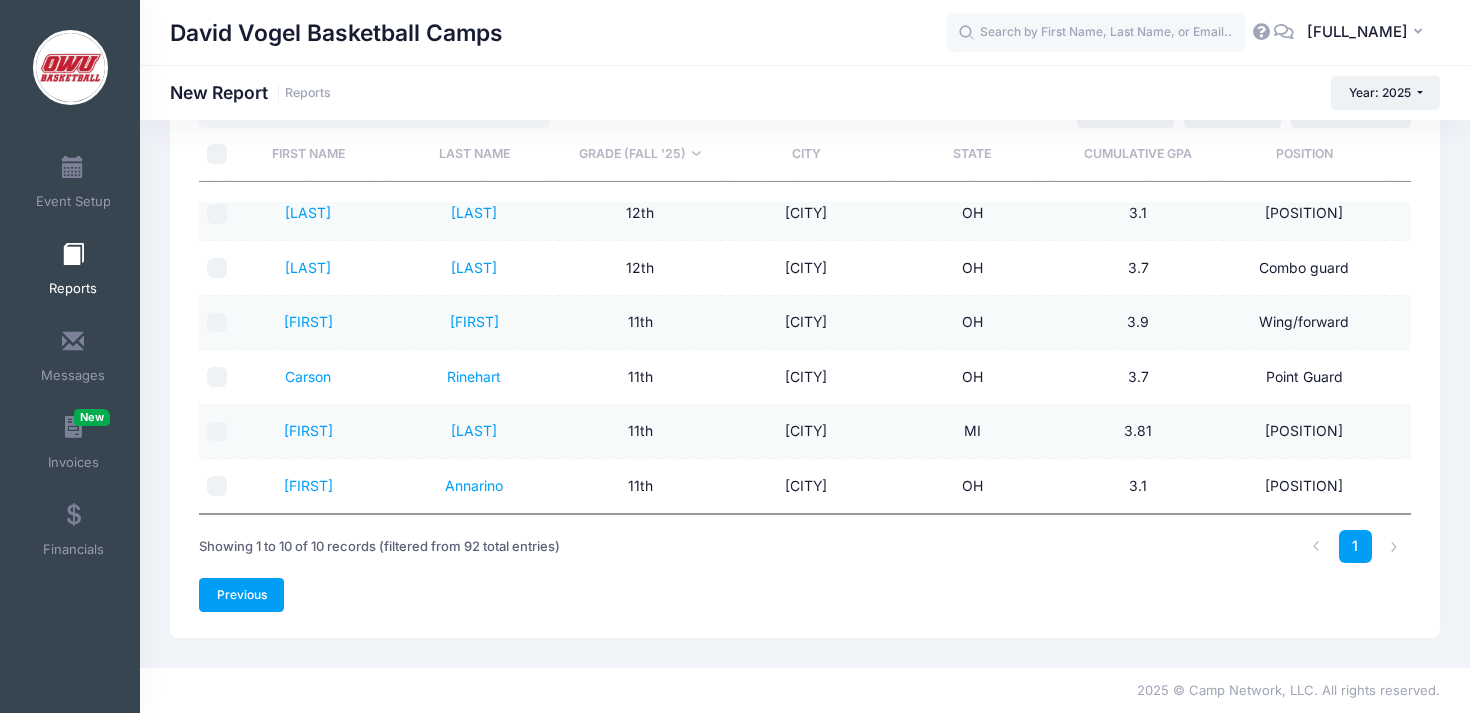 click on "Previous" at bounding box center [241, 595] 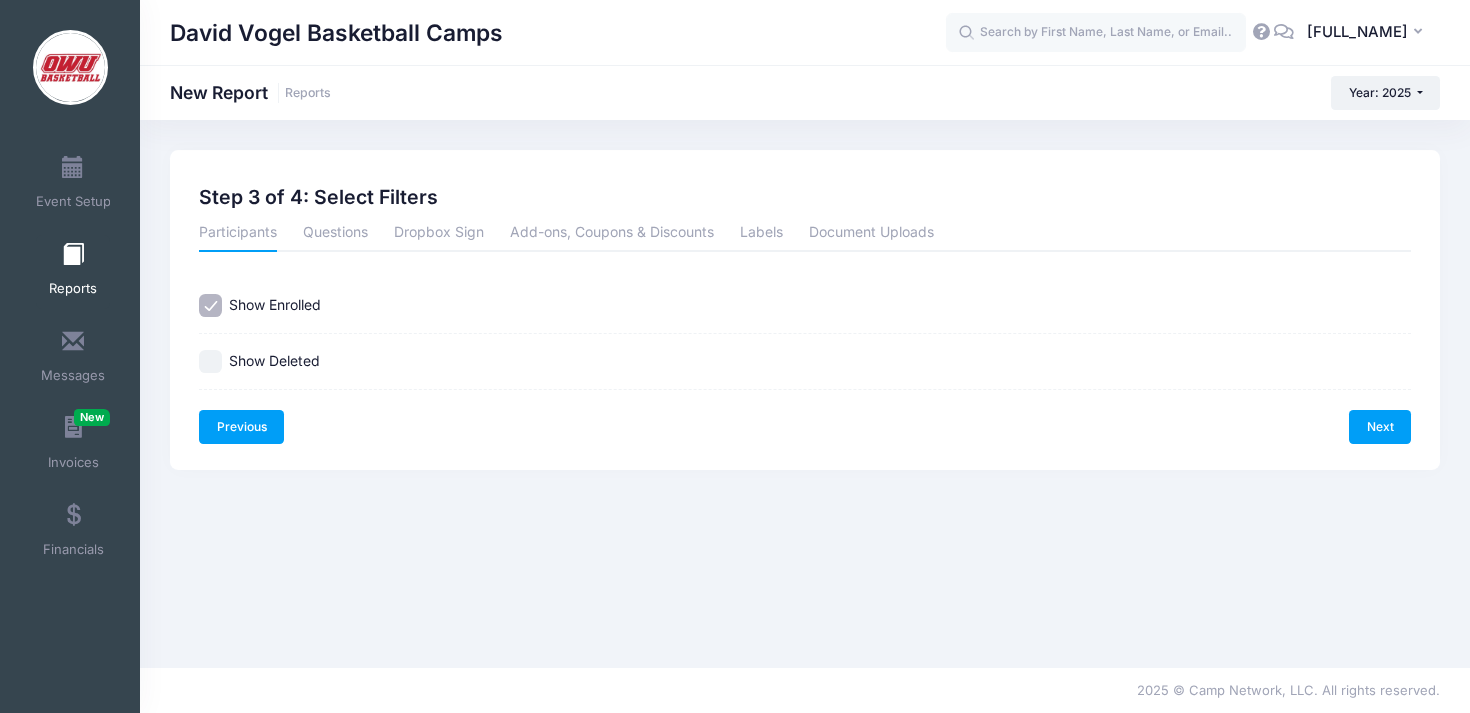 scroll, scrollTop: 0, scrollLeft: 0, axis: both 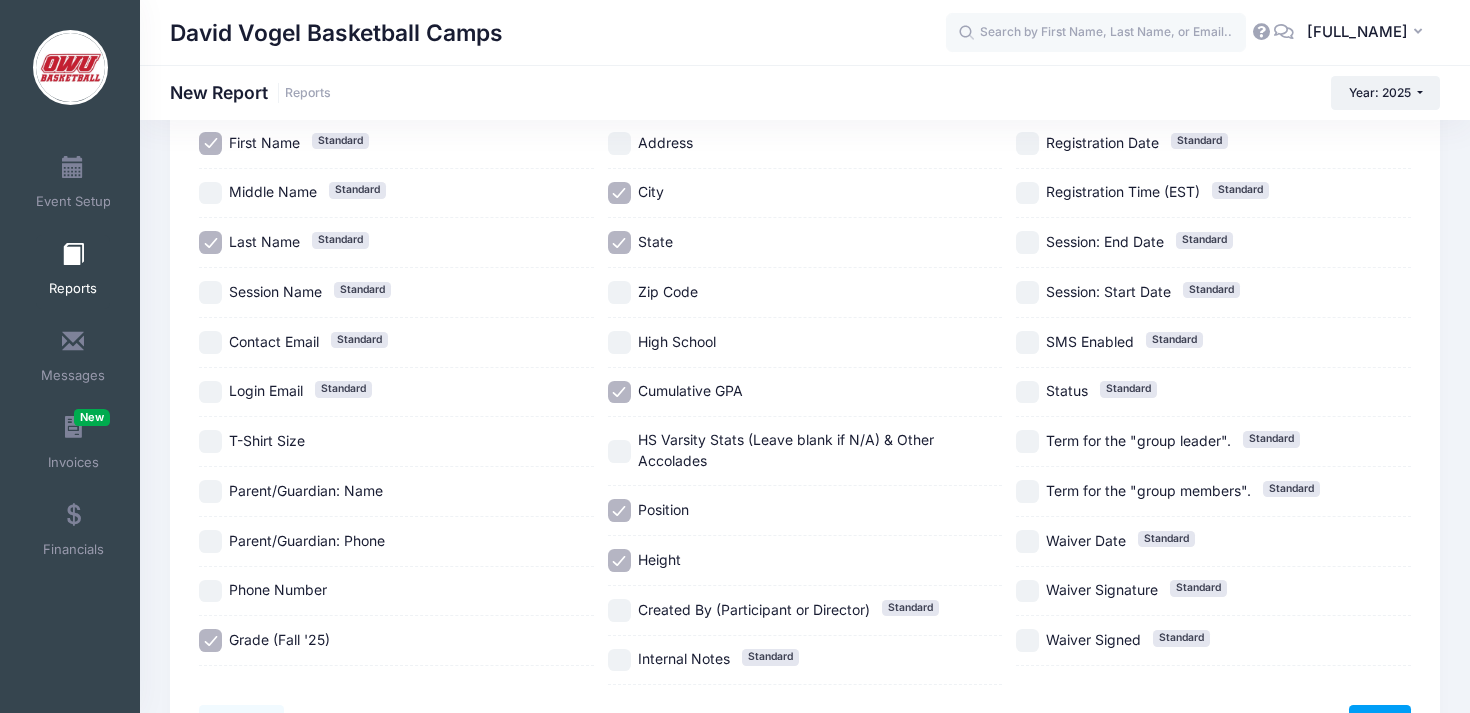 click on "High School" at bounding box center (805, 343) 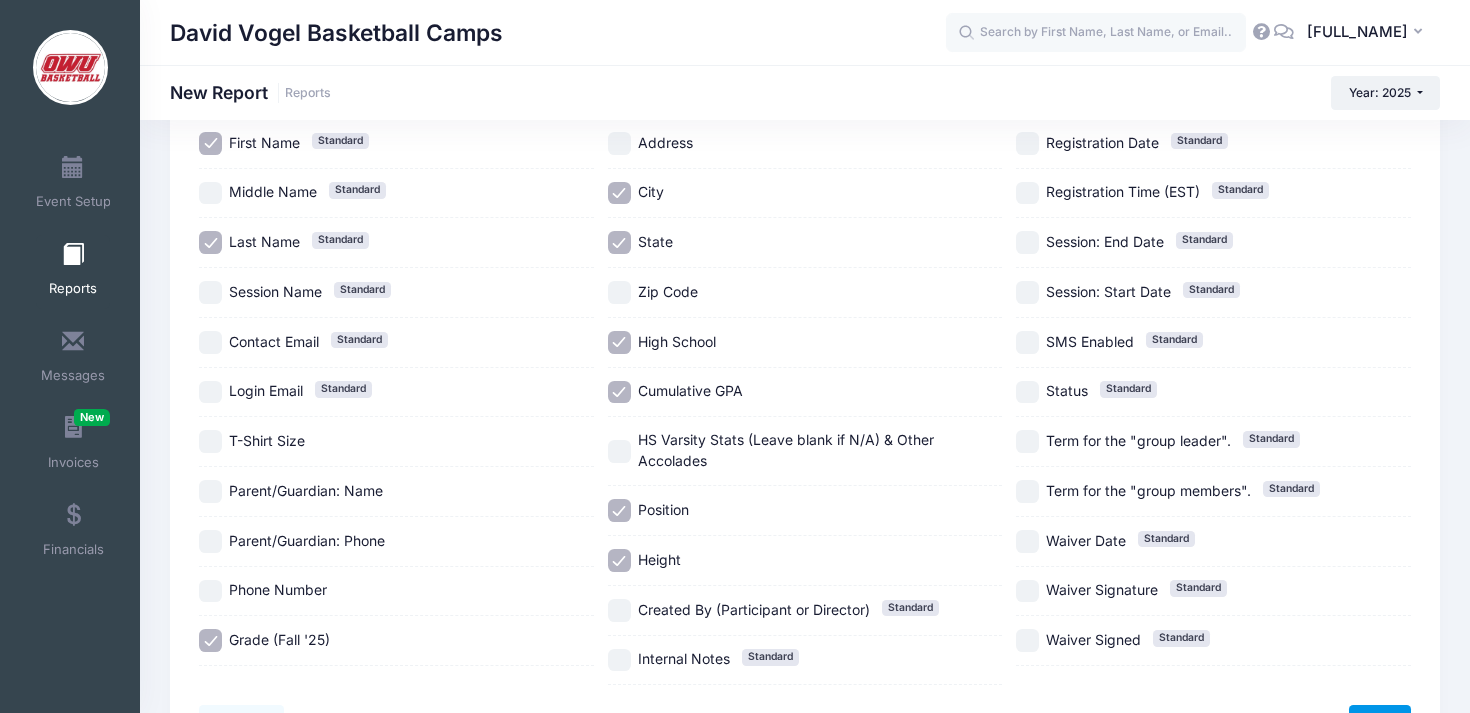 click on "Next" at bounding box center (1380, 722) 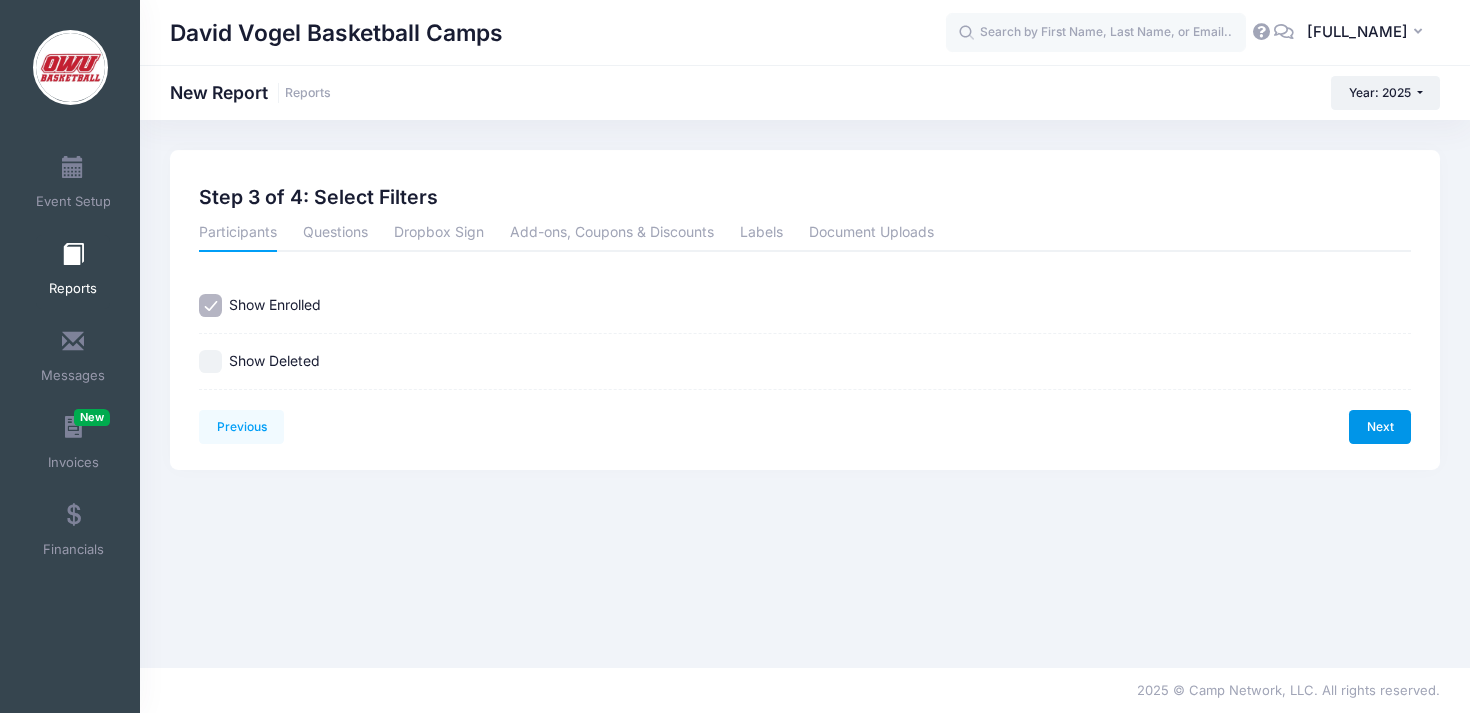 scroll, scrollTop: 0, scrollLeft: 0, axis: both 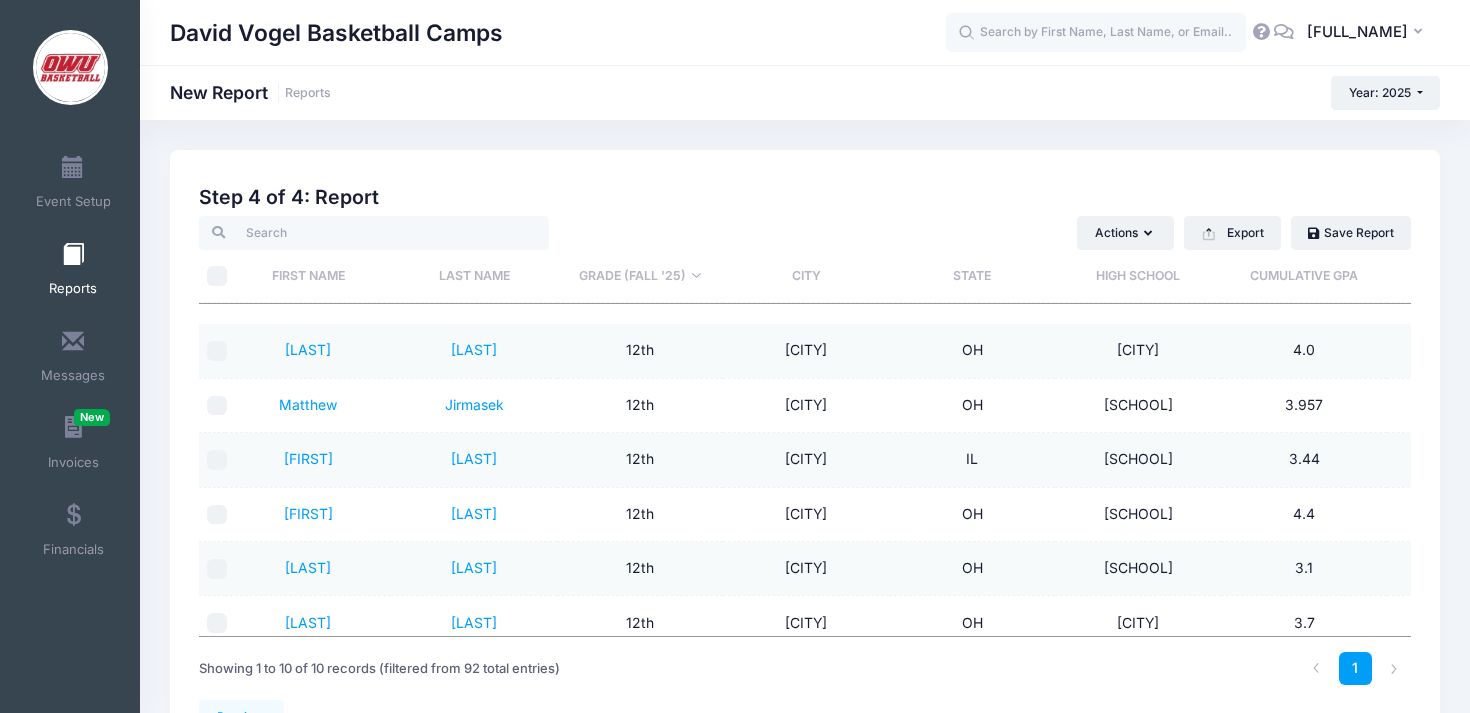 click on "Grade (Fall '25)" at bounding box center (640, 276) 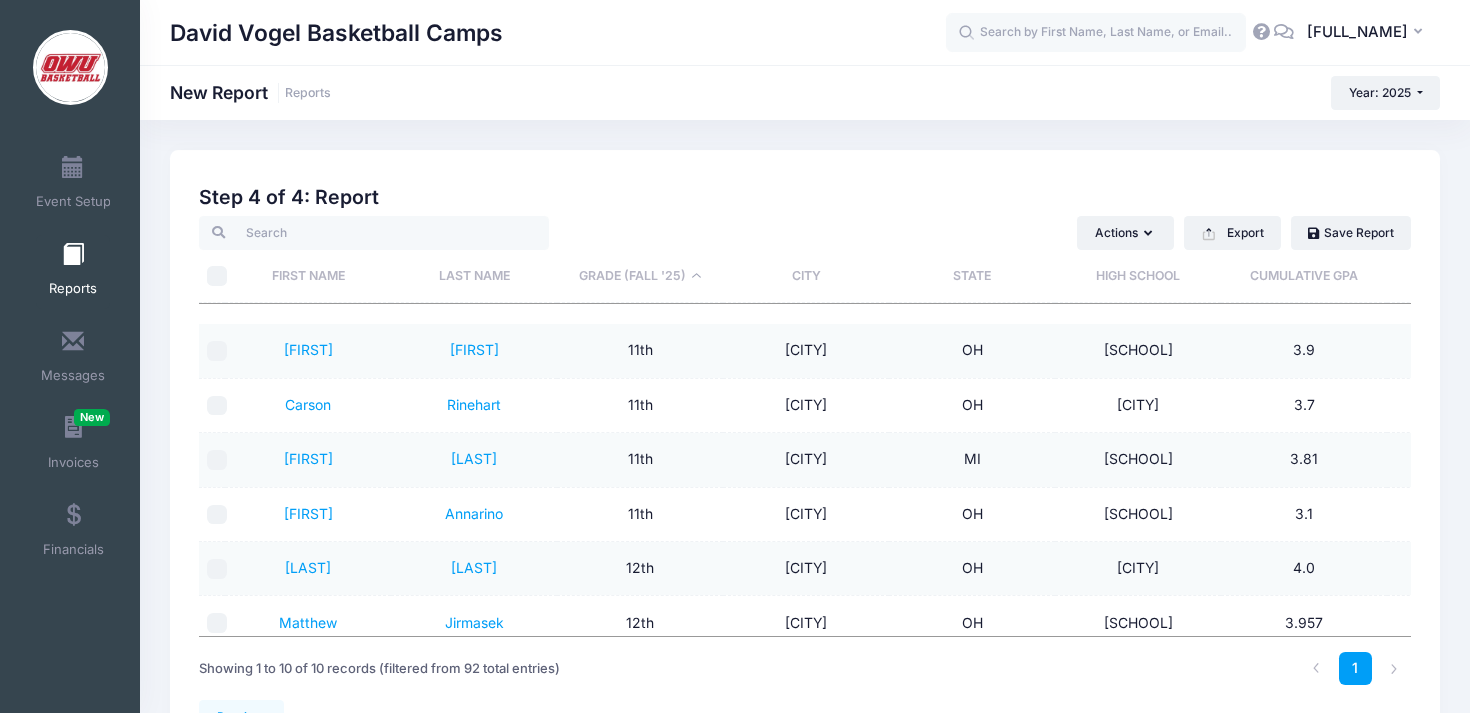 click on "Grade (Fall '25)" at bounding box center [640, 276] 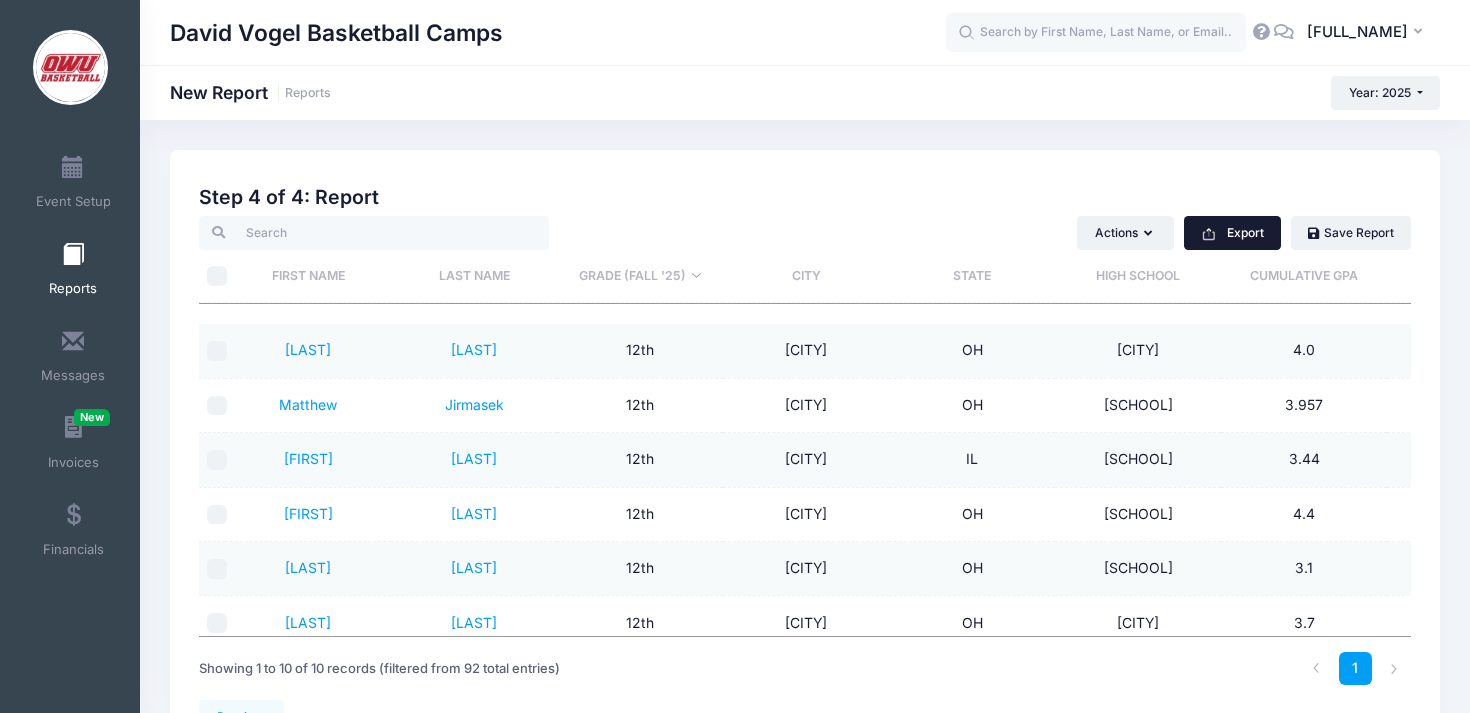 click on "Export" at bounding box center (1232, 233) 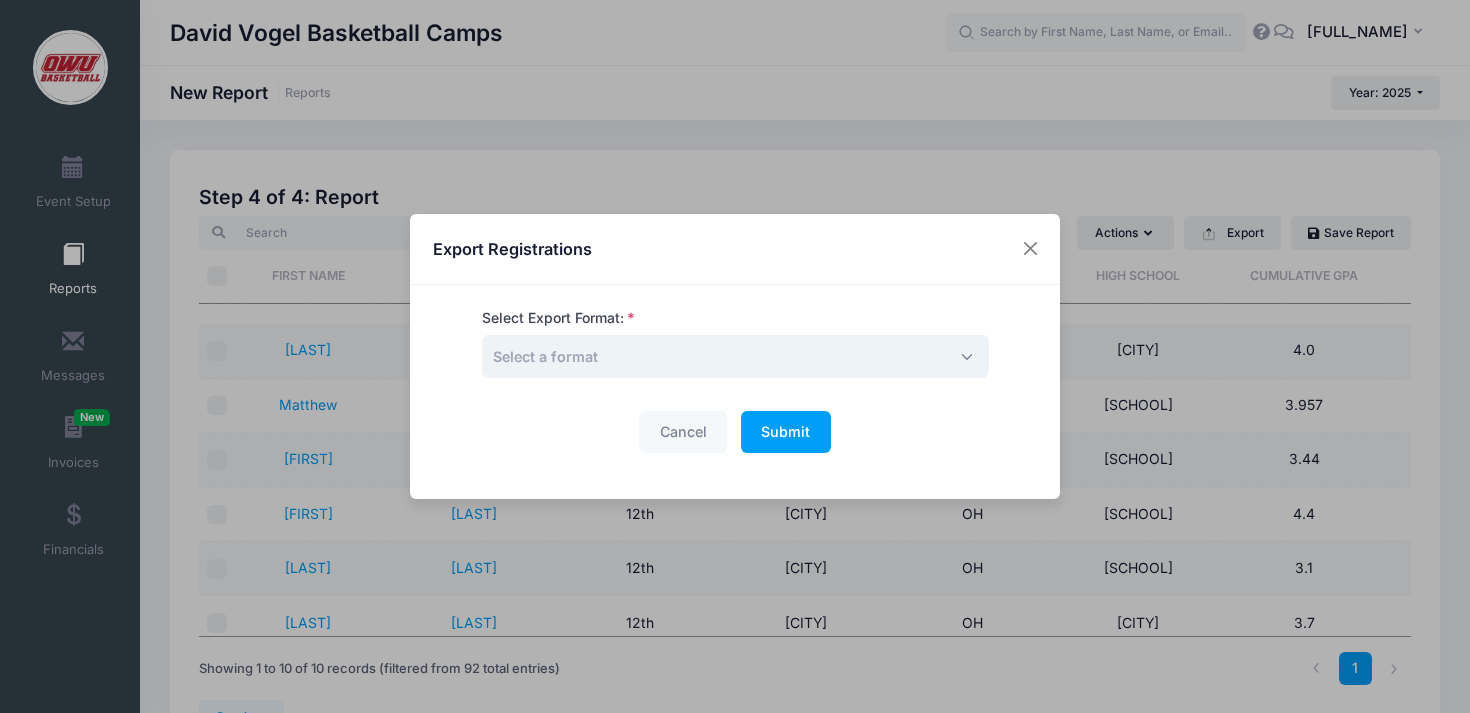 click on "Select a format" at bounding box center (735, 356) 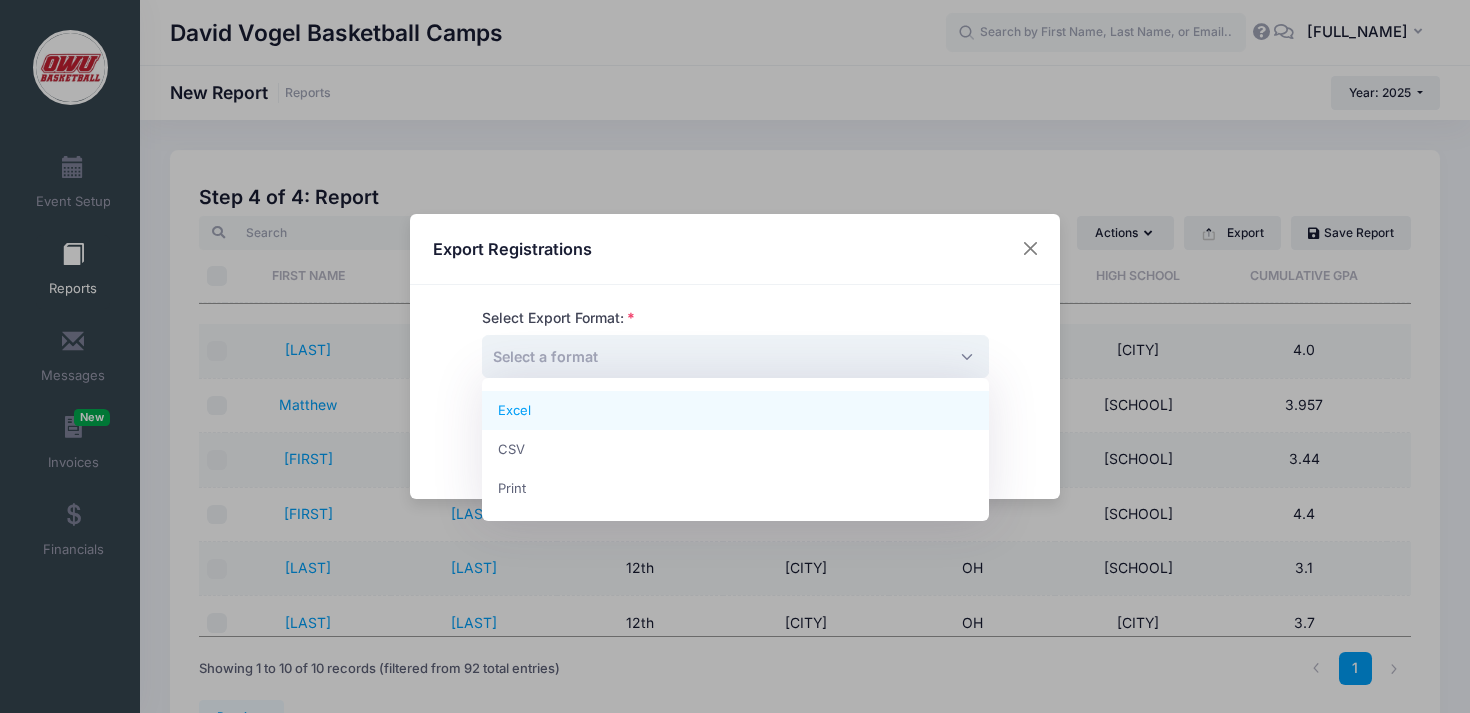 select on "excel" 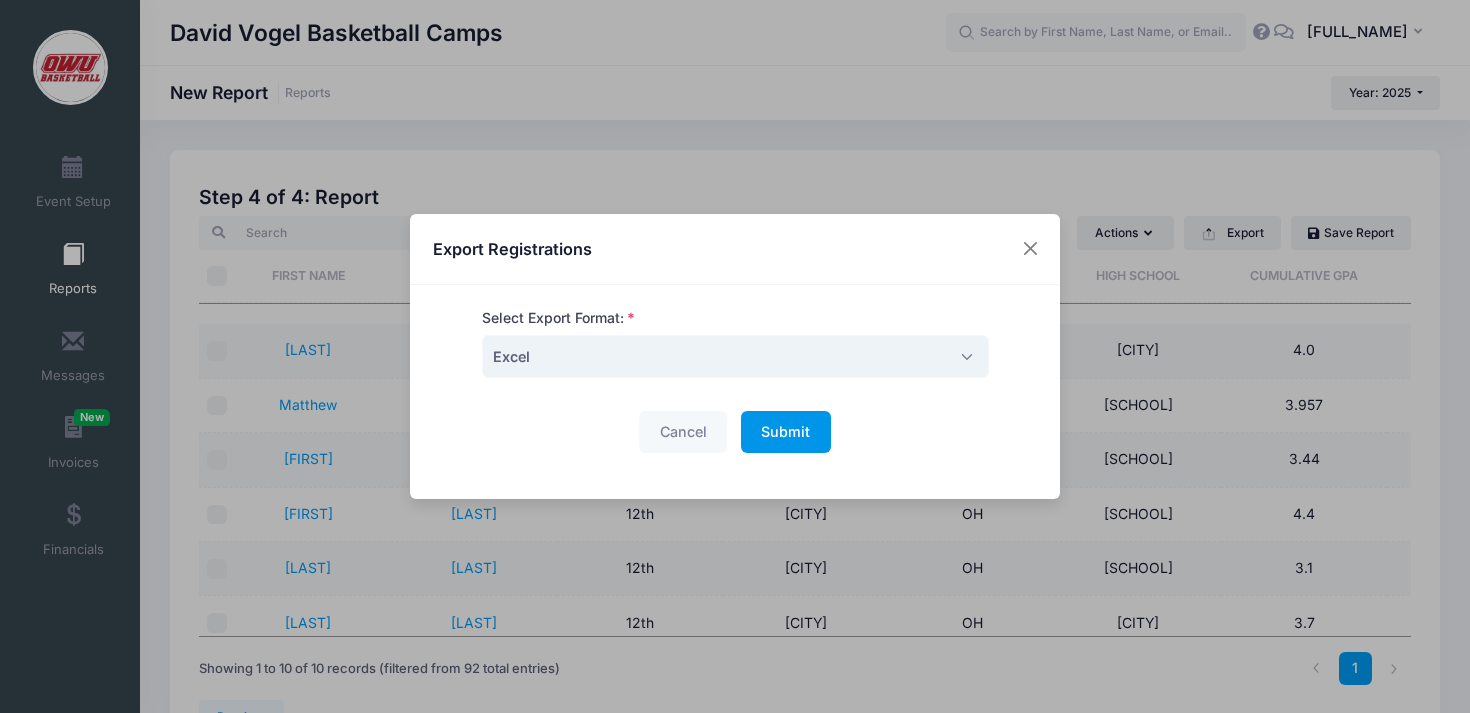 click on "Submit" at bounding box center (785, 431) 